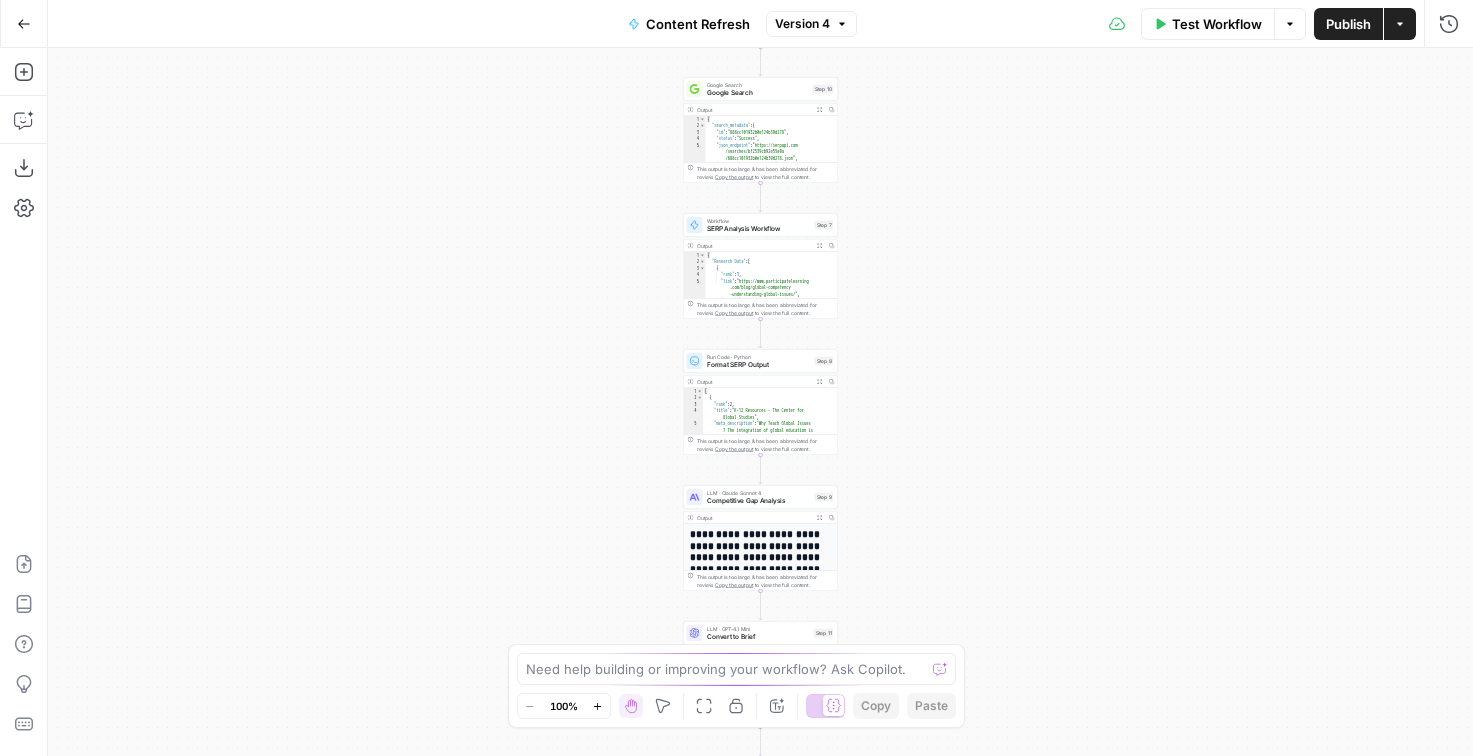 scroll, scrollTop: 0, scrollLeft: 0, axis: both 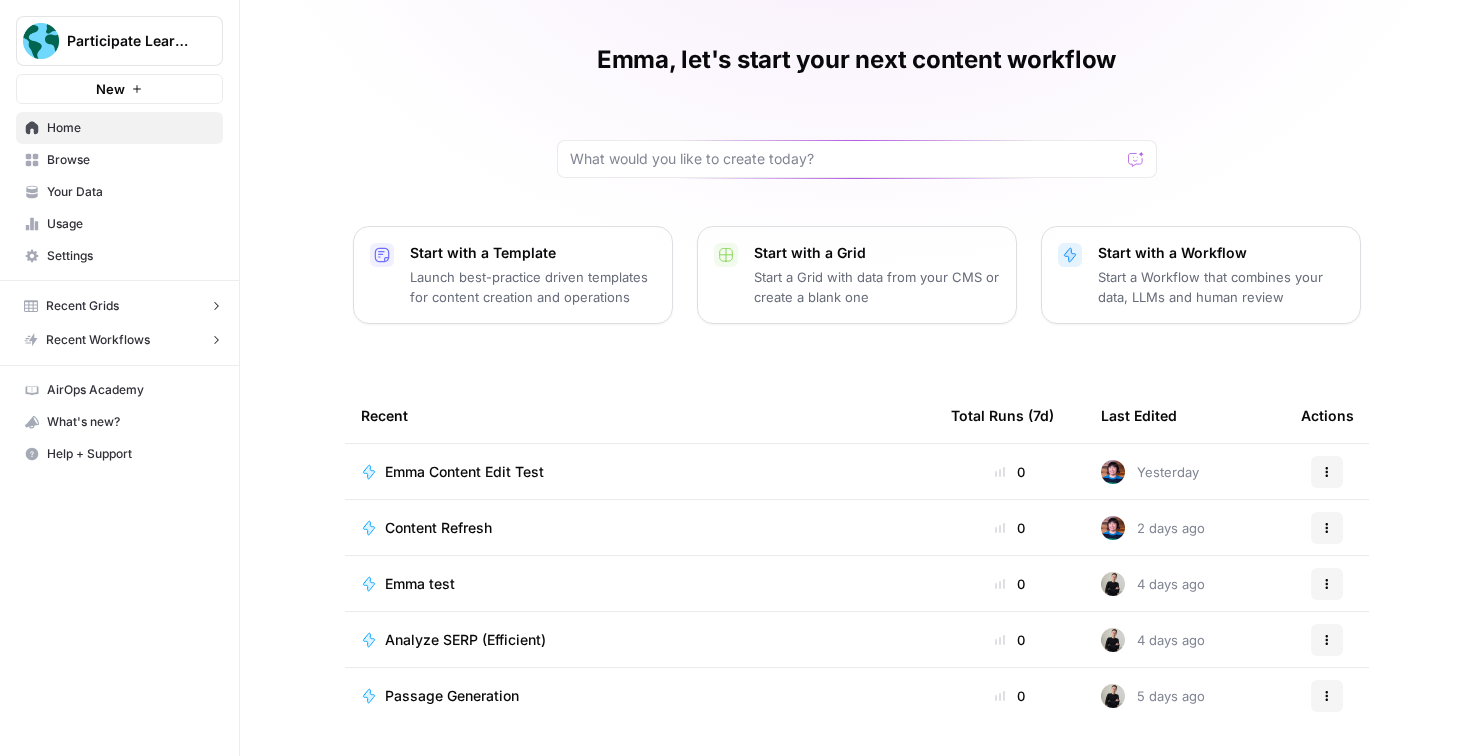 click on "Passage Generation" at bounding box center (452, 696) 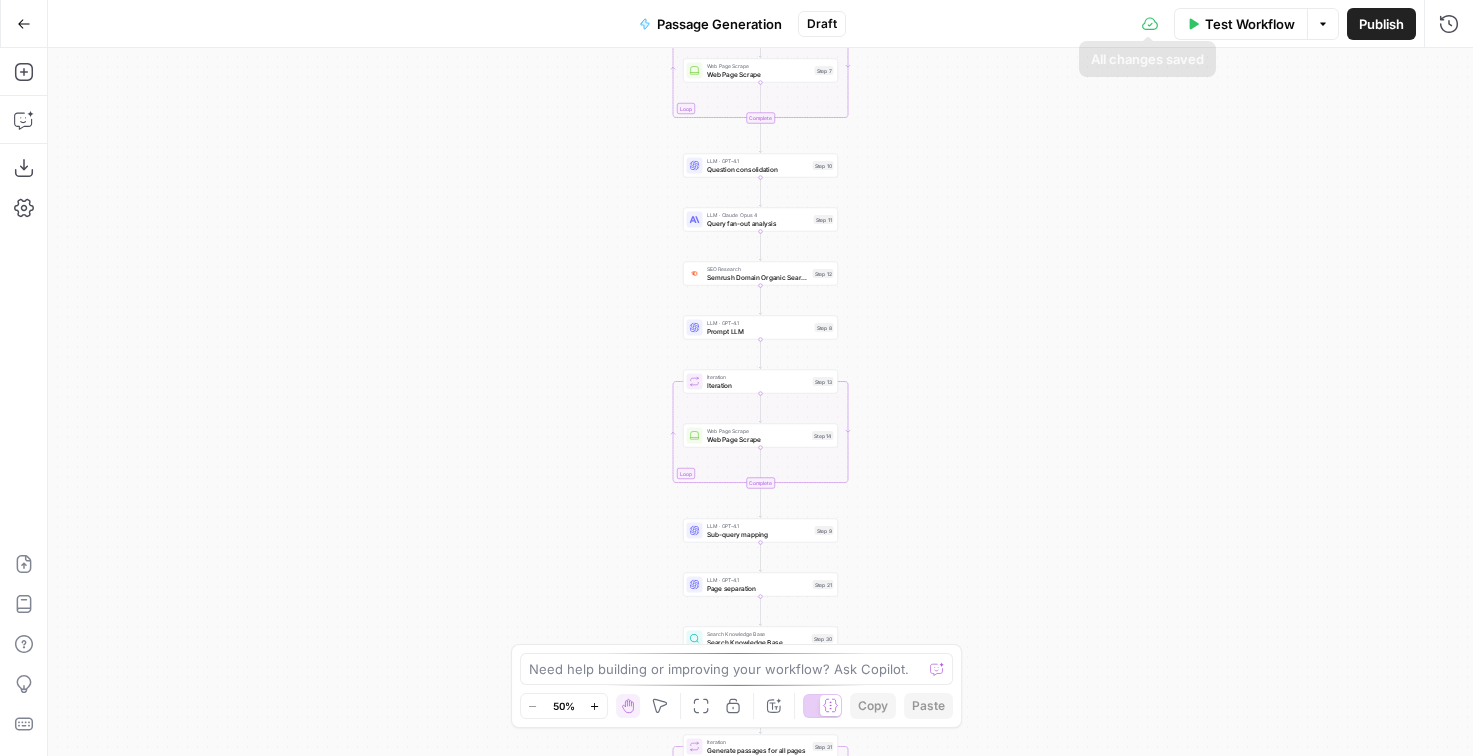 click 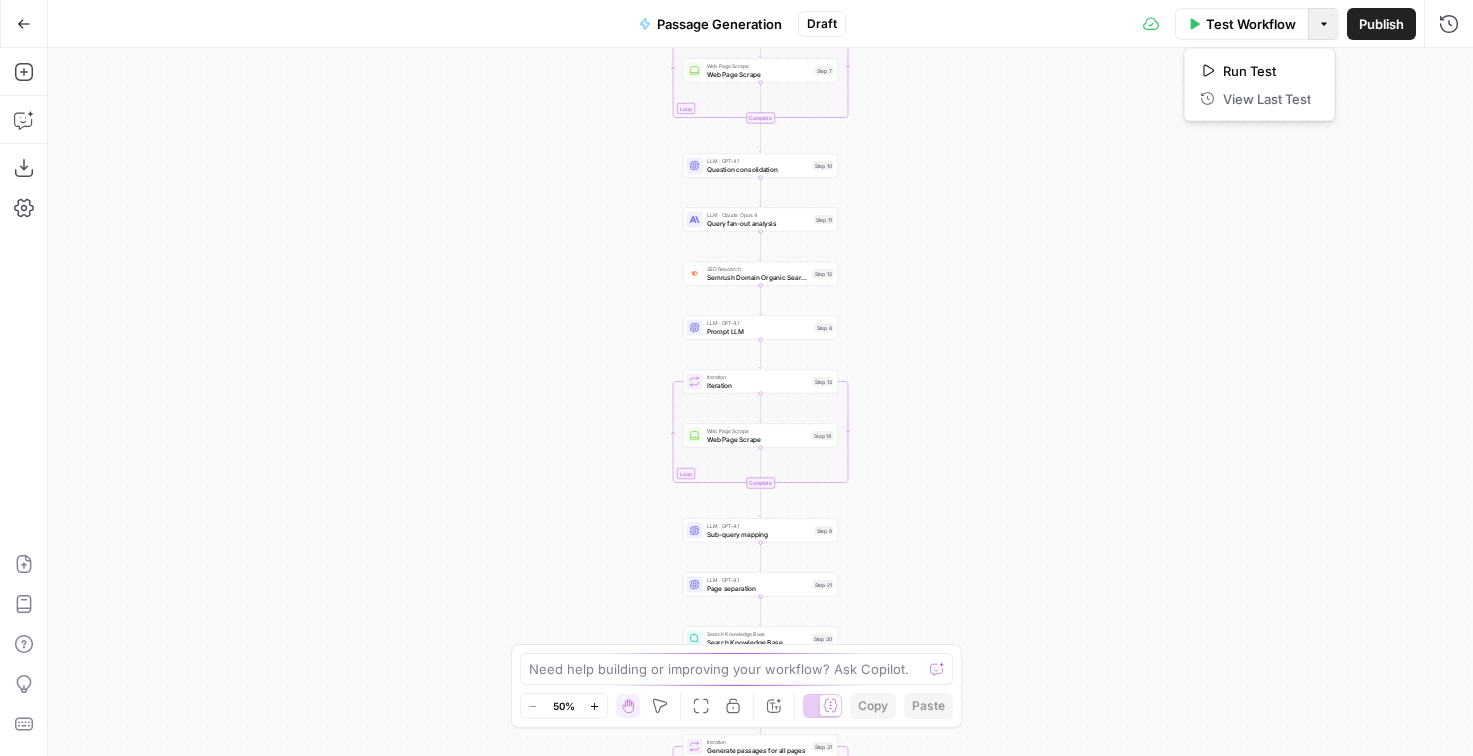 click on "Workflow Set Inputs Inputs SEO Research Semrush Keyword Magic Tool Step 4 Google Search Google Search Step 5 Loop Iteration Iteration Step 6 Web Page Scrape Web Page Scrape Step 7 Complete LLM · GPT-4.1 Question consolidation Step 10 LLM · Claude Opus 4 Query fan-out analysis Step 11 SEO Research Semrush Domain Organic Search Pages Step 12 LLM · GPT-4.1 Prompt LLM Step 8 Loop Iteration Iteration Step 13 Web Page Scrape Web Page Scrape Step 14 Complete LLM · GPT-4.1 Sub-query mapping Step 9 LLM · GPT-4.1 Page separation Step 21 Search Knowledge Base Search Knowledge Base Step 30 LLM · GPT-4.1 Transcript passage generation Step 24 Loop Iteration Generate passages for all pages Step 31 LLM · Claude Opus 4 Generate passages for current page Step 32 Complete Format JSON Format passages by ID for grid Step 26 End Output" at bounding box center (760, 402) 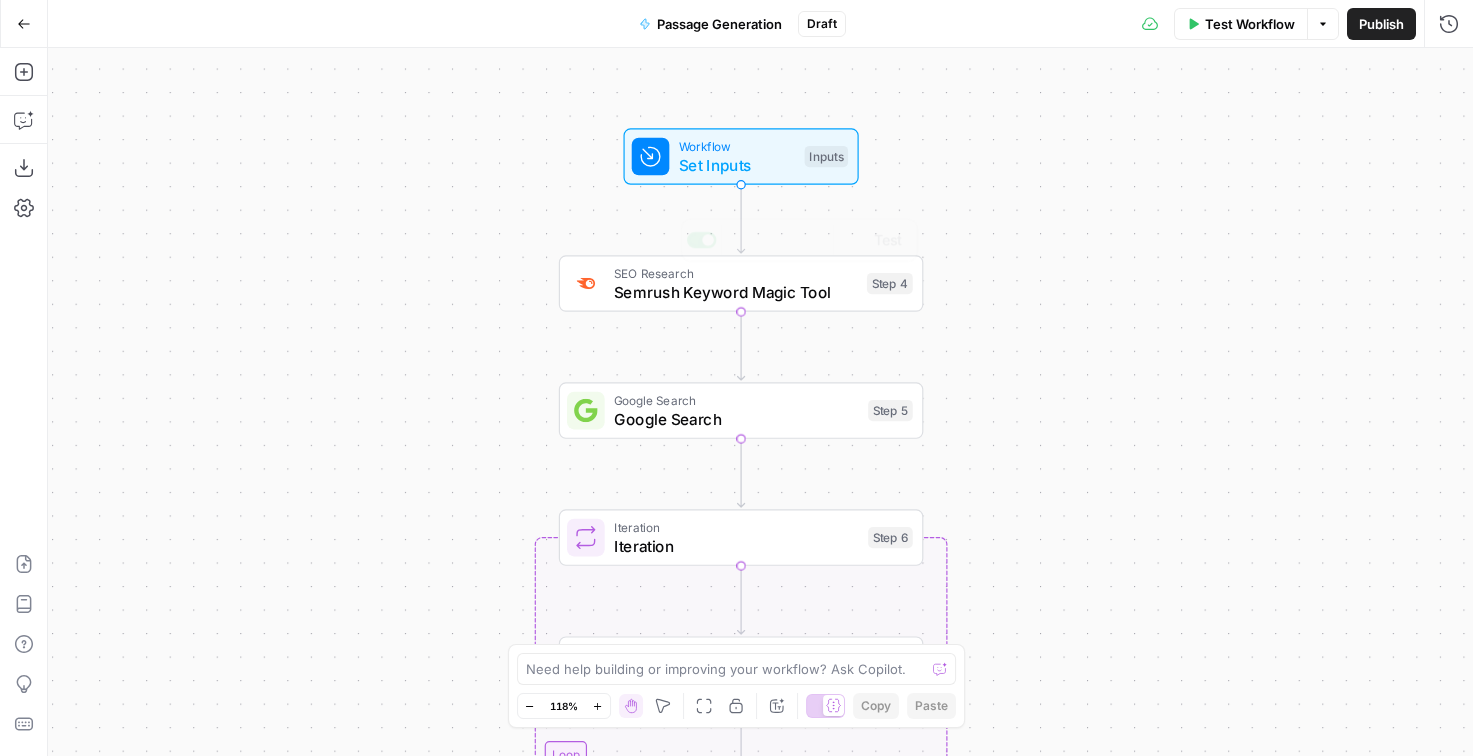click on "Set Inputs" at bounding box center (737, 165) 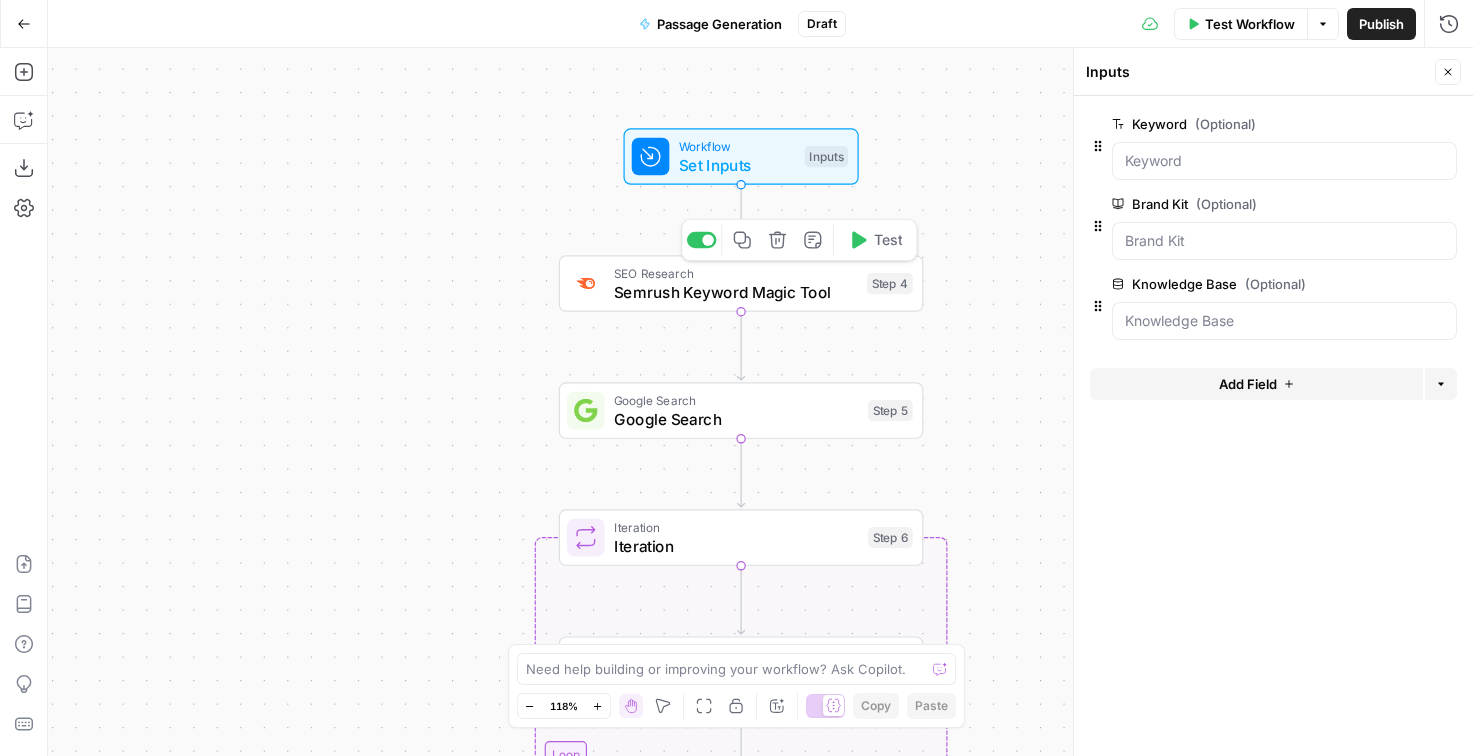click on "Semrush Keyword Magic Tool" at bounding box center (735, 292) 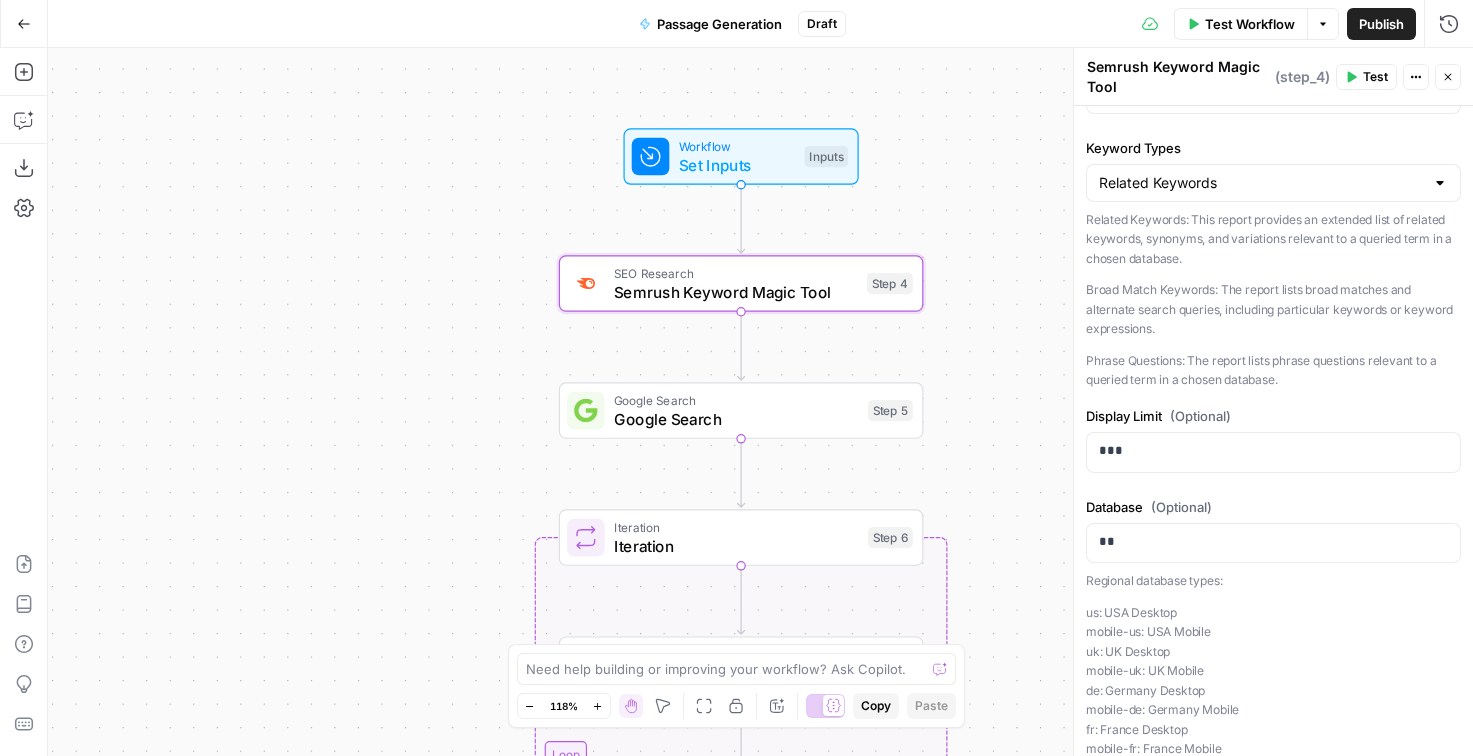 scroll, scrollTop: 94, scrollLeft: 0, axis: vertical 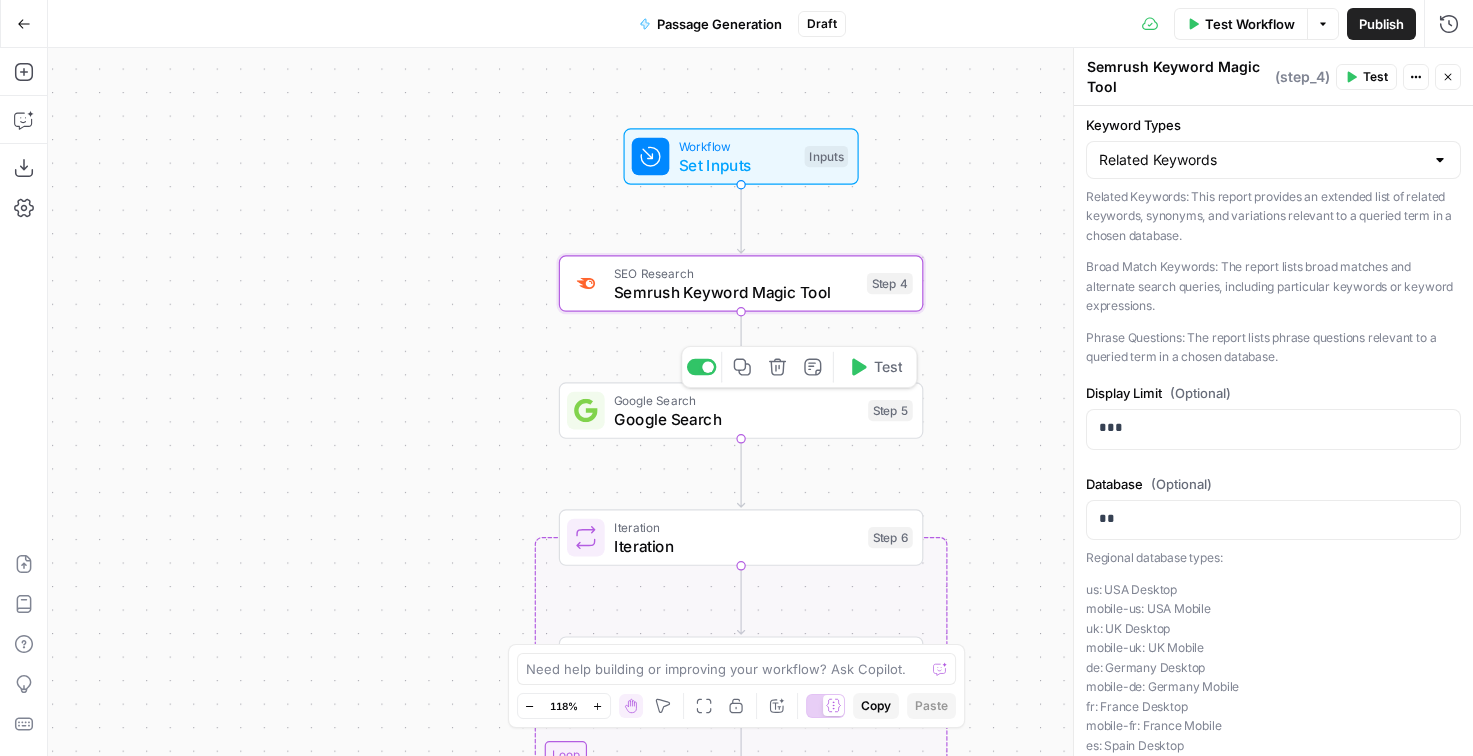 click on "Google Search" at bounding box center [736, 419] 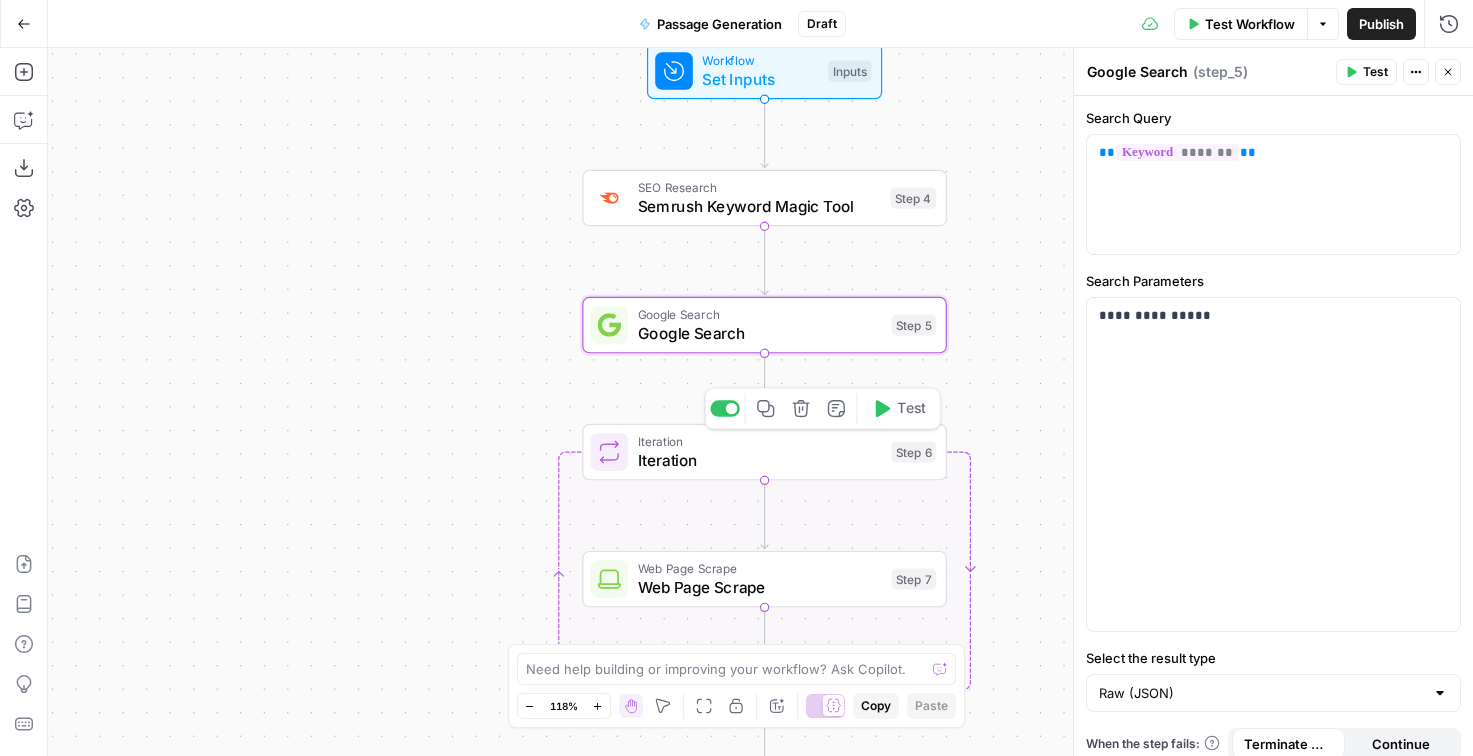 click on "Iteration" at bounding box center (760, 461) 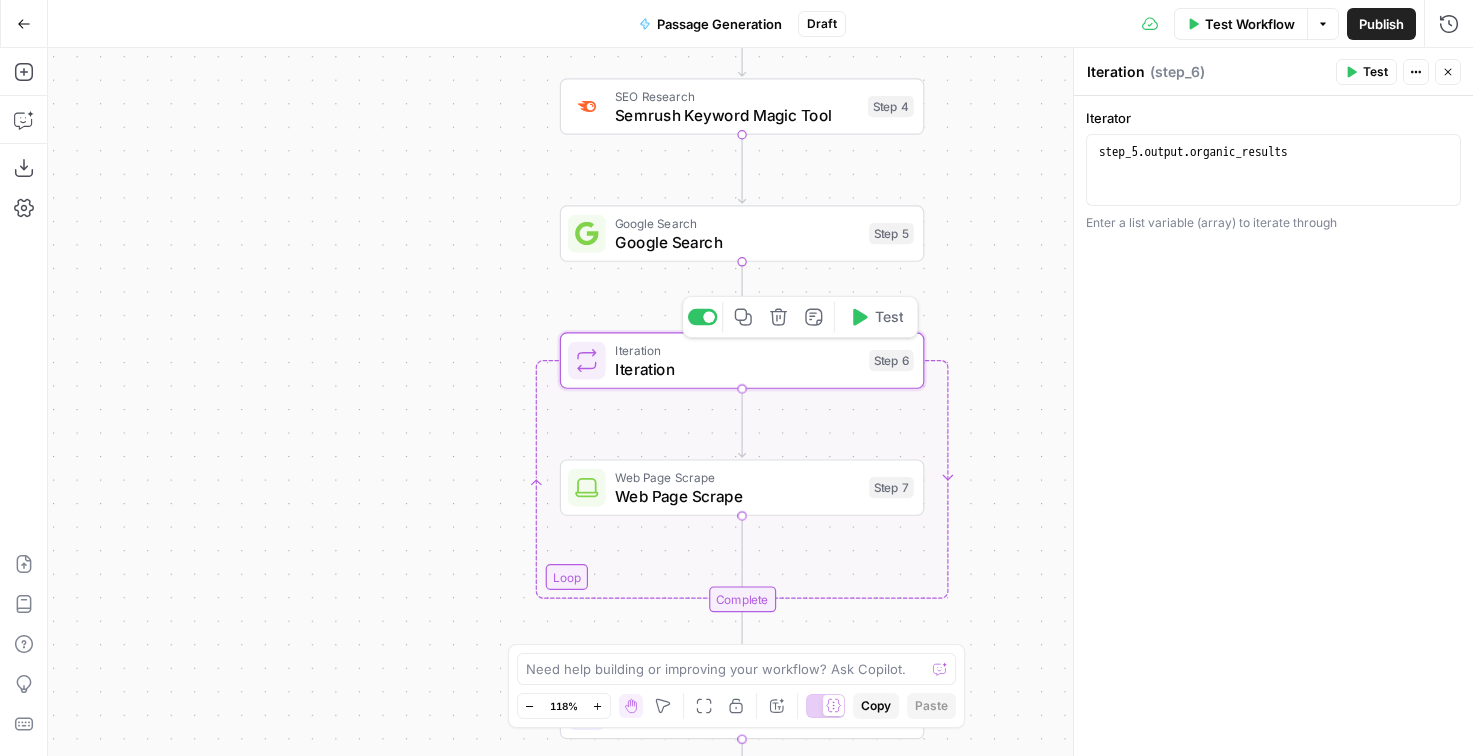 click on "Web Page Scrape" at bounding box center [737, 496] 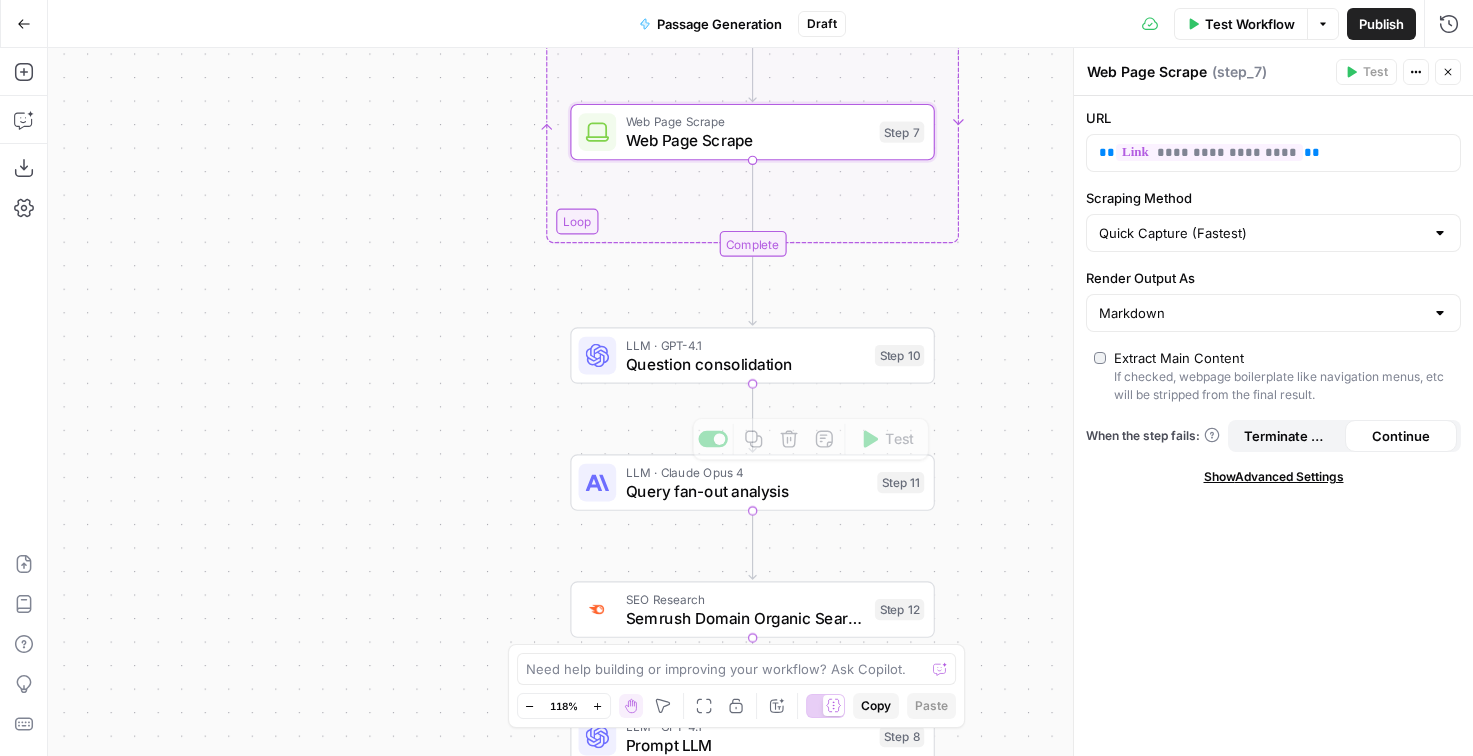 click on "Question consolidation" at bounding box center [746, 364] 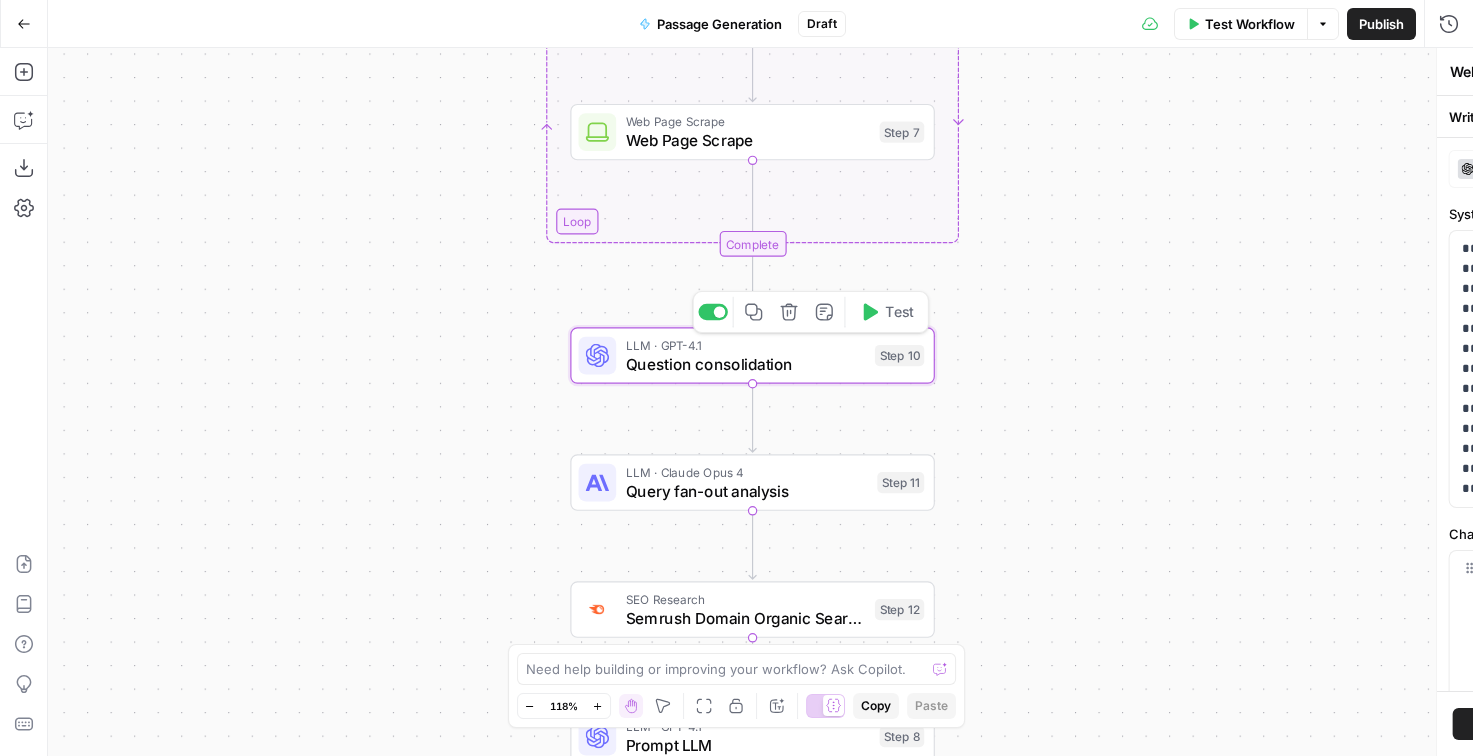 type on "Question consolidation" 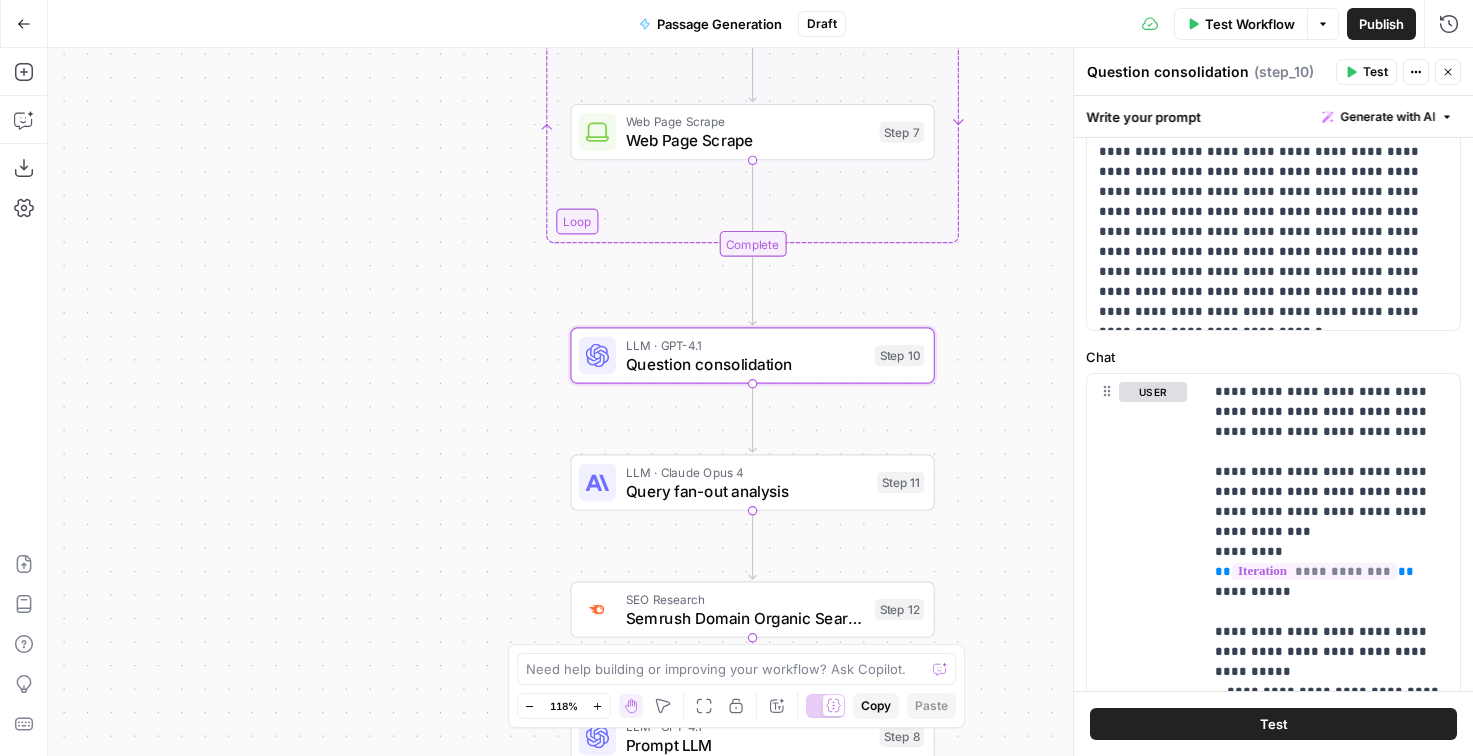 scroll, scrollTop: 184, scrollLeft: 0, axis: vertical 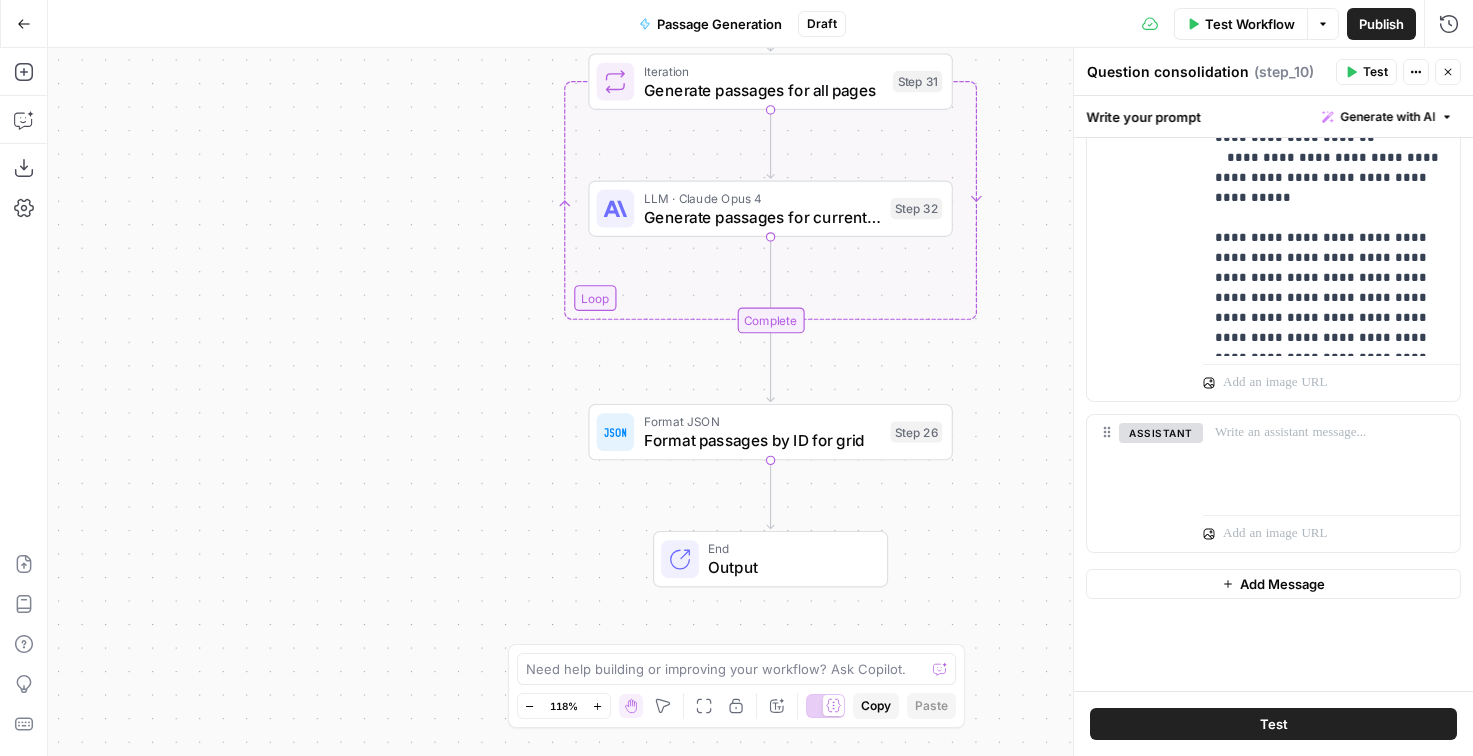 click on "Output" at bounding box center [788, 568] 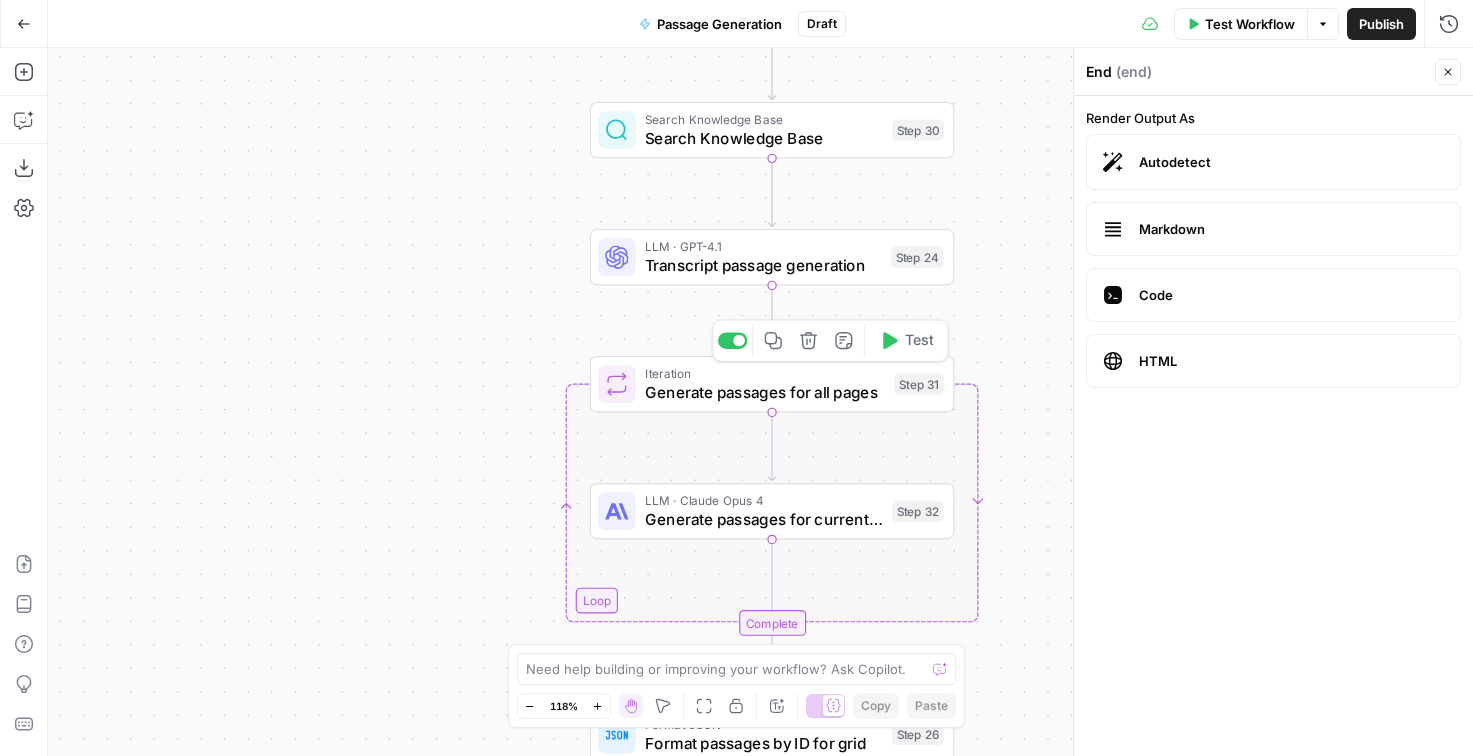 click on "Generate passages for all pages" at bounding box center [765, 393] 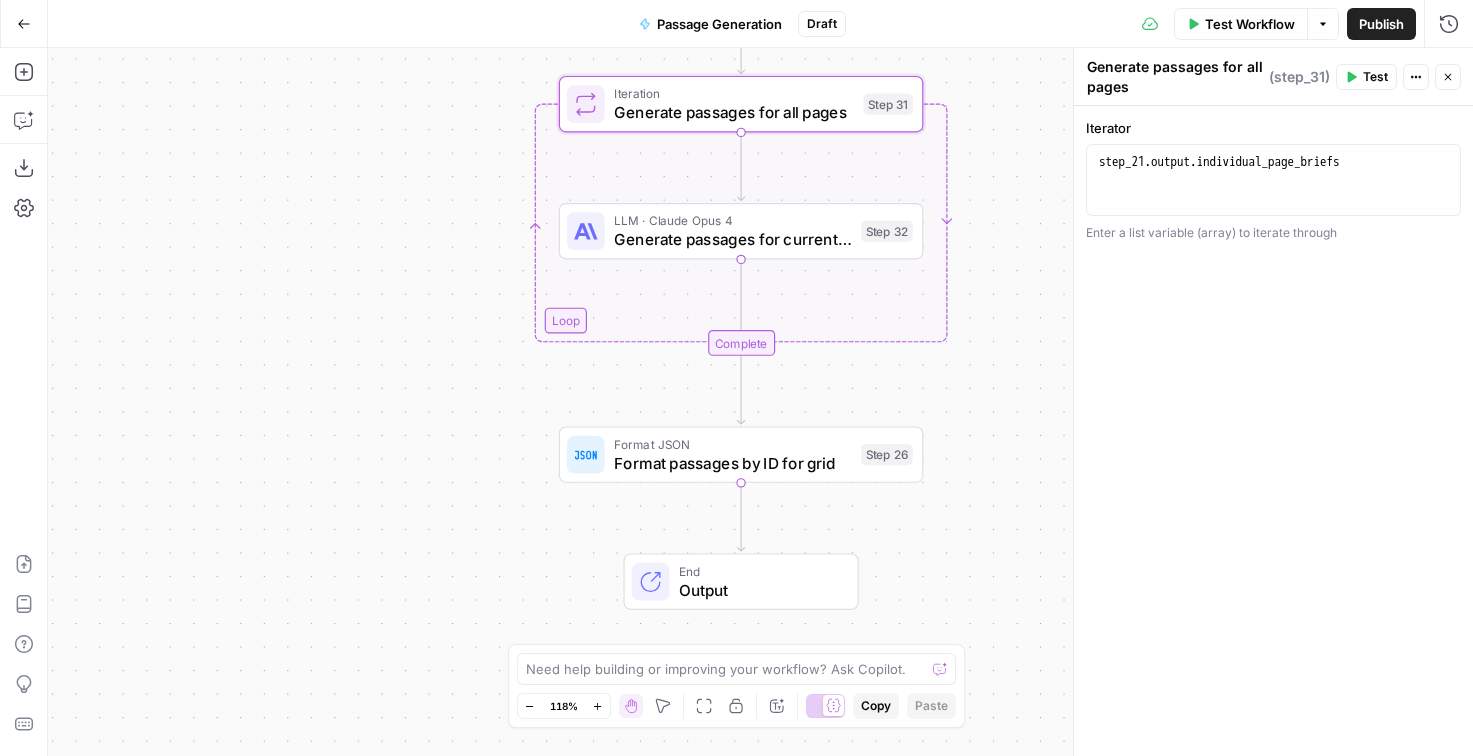 click on "Workflow Set Inputs Inputs SEO Research Semrush Keyword Magic Tool Step 4 Google Search Google Search Step 5 Loop Iteration Iteration Step 6 Web Page Scrape Web Page Scrape Step 7 Complete LLM · GPT-4.1 Question consolidation Step 10 LLM · Claude Opus 4 Query fan-out analysis Step 11 SEO Research Semrush Domain Organic Search Pages Step 12 LLM · GPT-4.1 Prompt LLM Step 8 Loop Iteration Iteration Step 13 Web Page Scrape Web Page Scrape Step 14 Complete LLM · GPT-4.1 Sub-query mapping Step 9 LLM · GPT-4.1 Page separation Step 21 Search Knowledge Base Search Knowledge Base Step 30 LLM · GPT-4.1 Transcript passage generation Step 24 Loop Iteration Generate passages for all pages Step 31 LLM · Claude Opus 4 Generate passages for current page Step 32 Complete Format JSON Format passages by ID for grid Step 26 End Output" at bounding box center (760, 402) 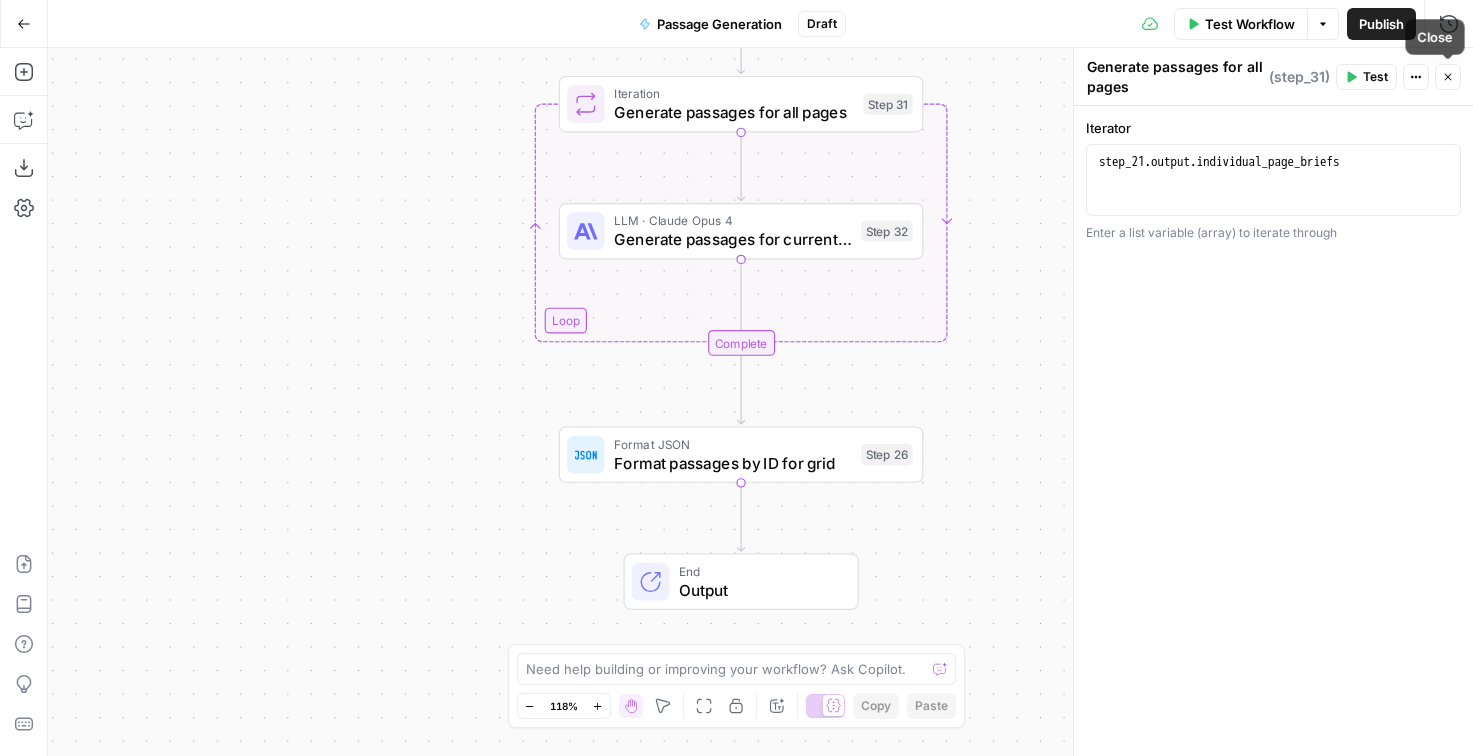 click 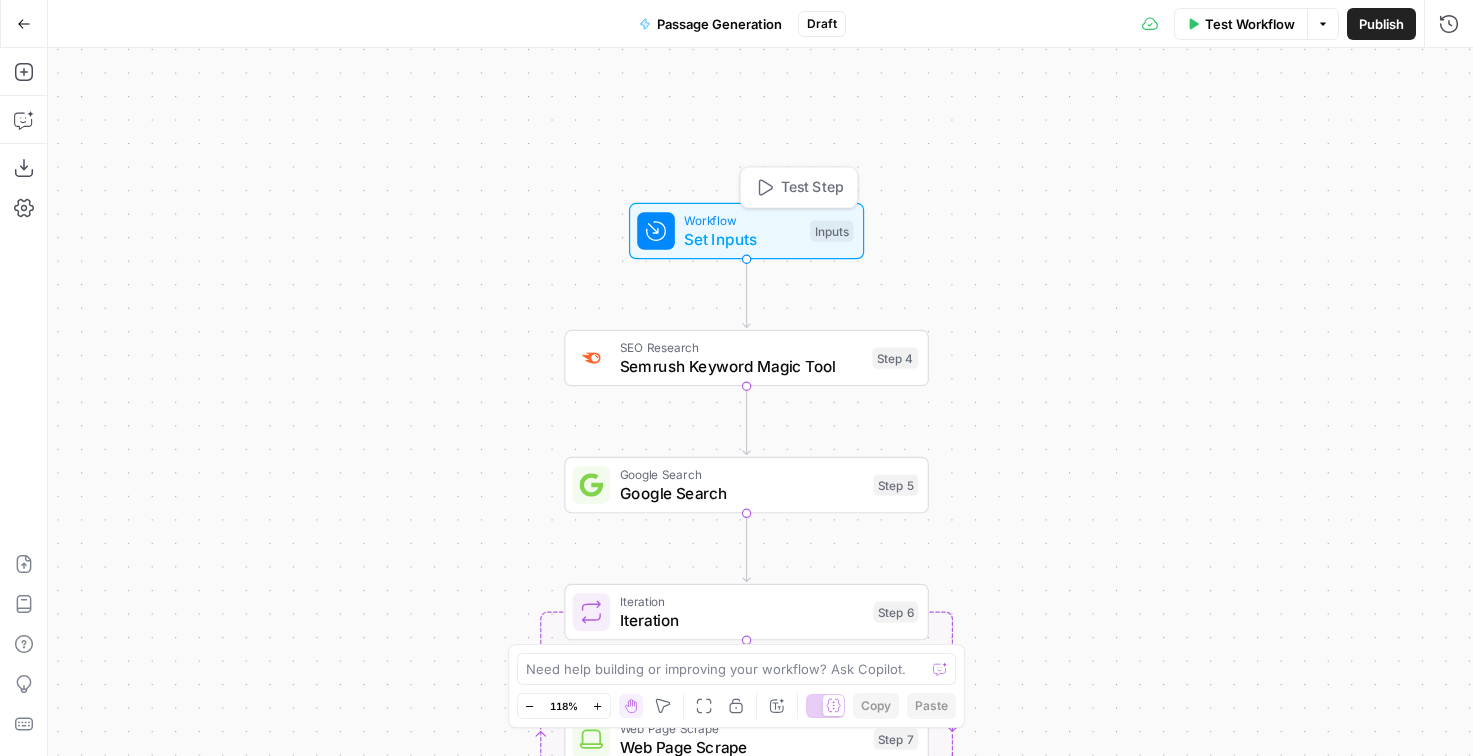 click on "Set Inputs" at bounding box center [742, 240] 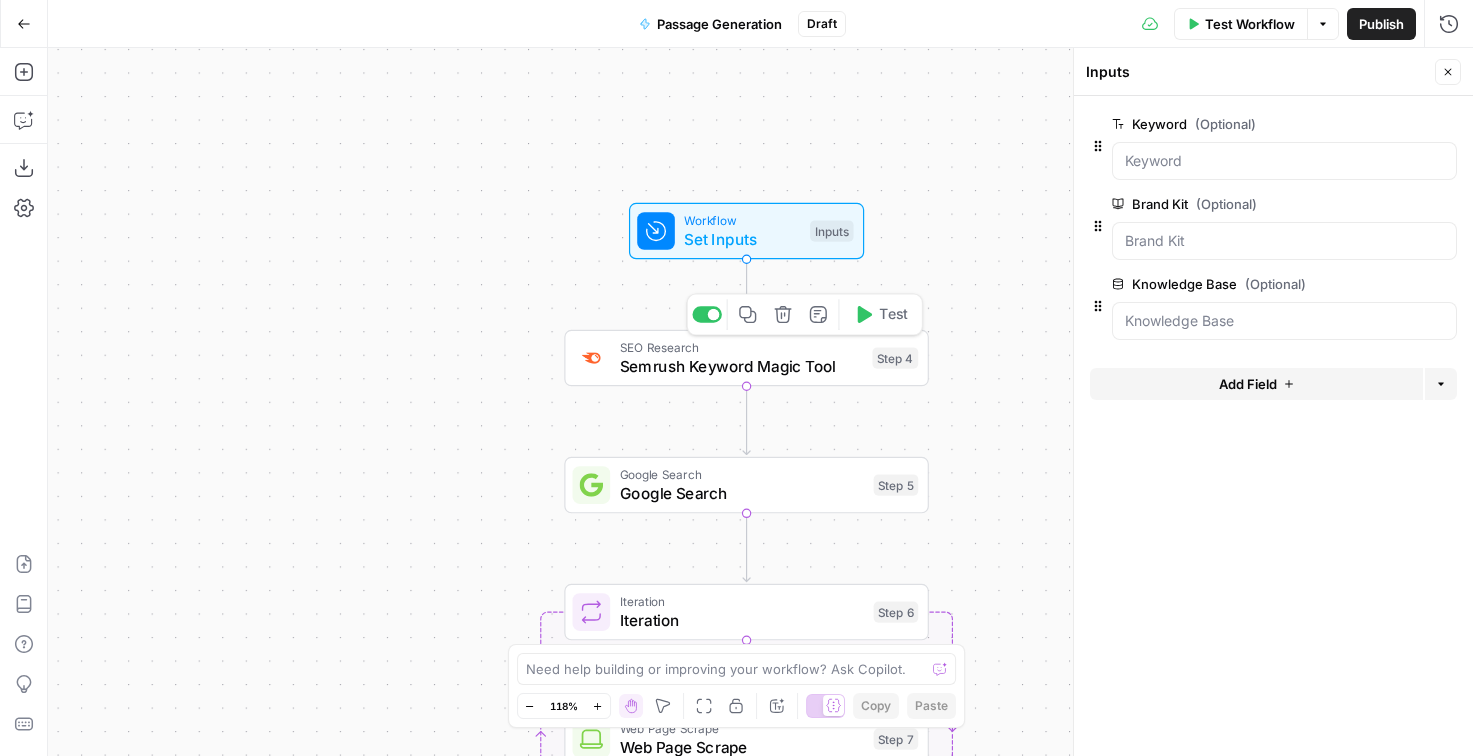 click on "Semrush Keyword Magic Tool" at bounding box center [741, 367] 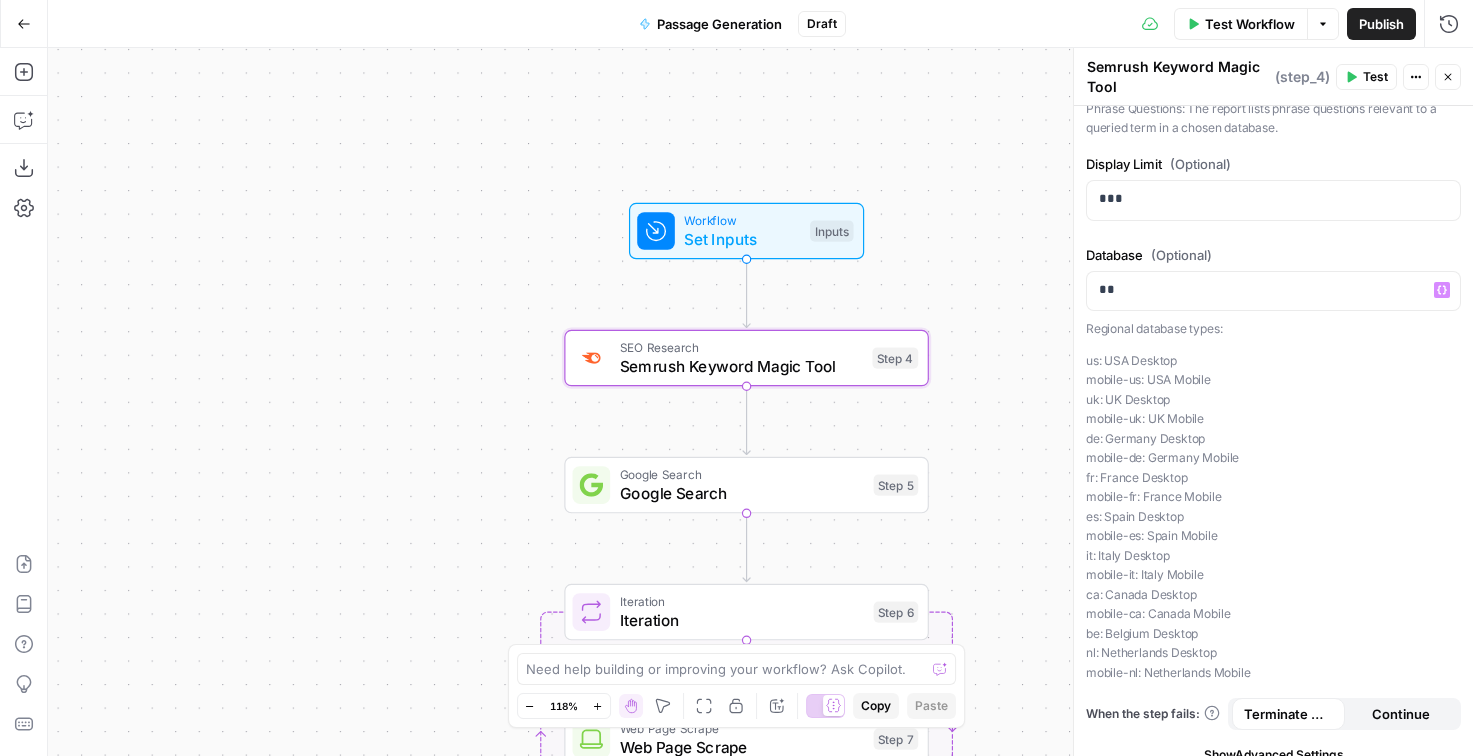 scroll, scrollTop: 343, scrollLeft: 0, axis: vertical 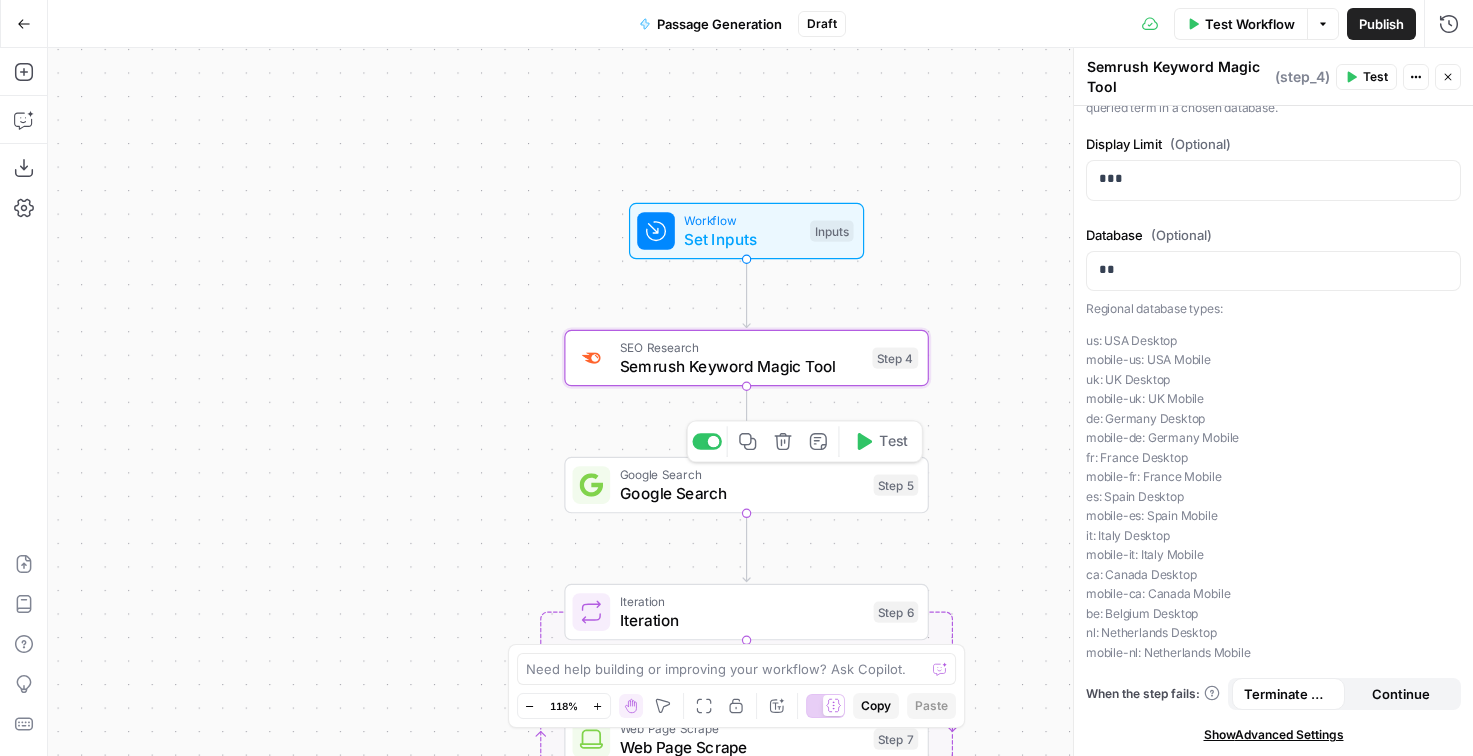 click on "Google Search" at bounding box center [742, 494] 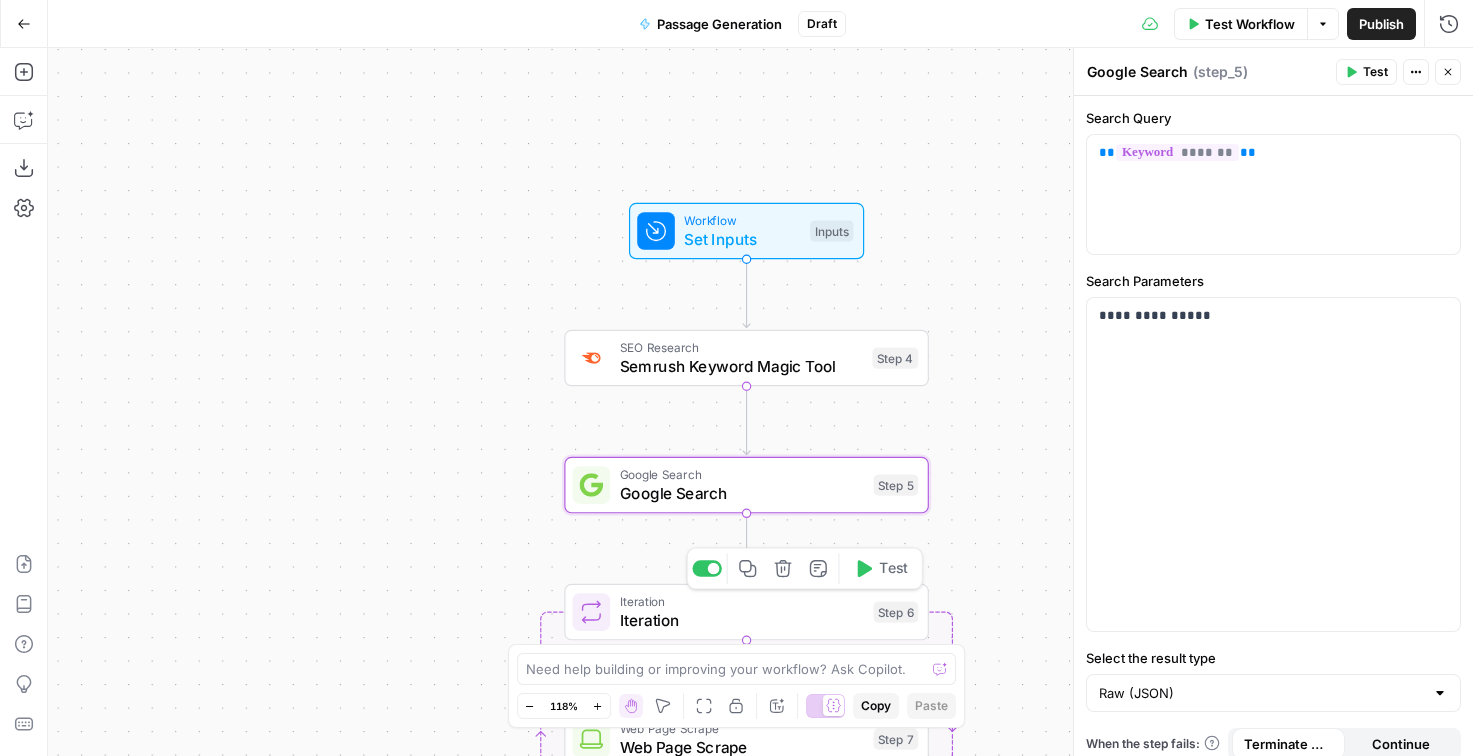 click on "Iteration" at bounding box center [742, 621] 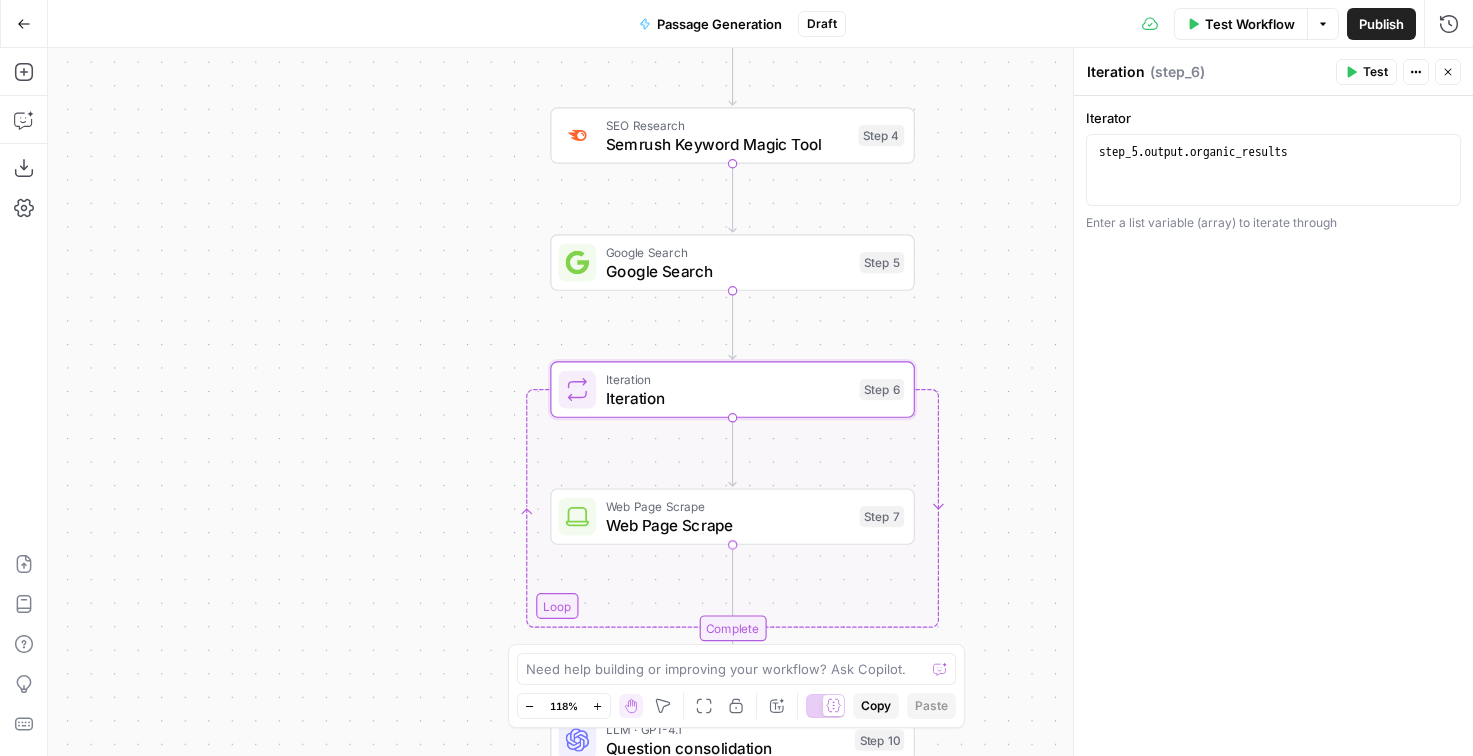 click on "Web Page Scrape" at bounding box center (728, 525) 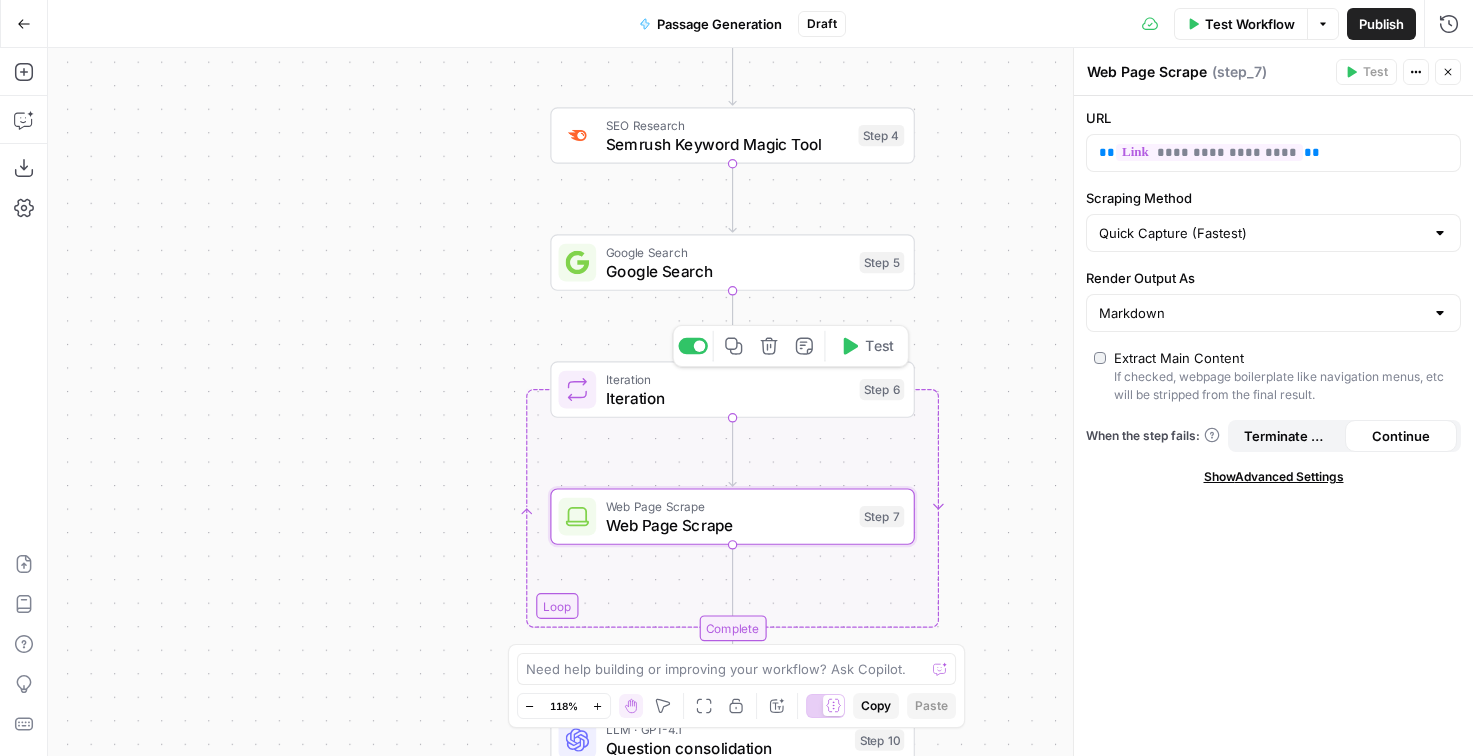 click on "Iteration" at bounding box center [728, 398] 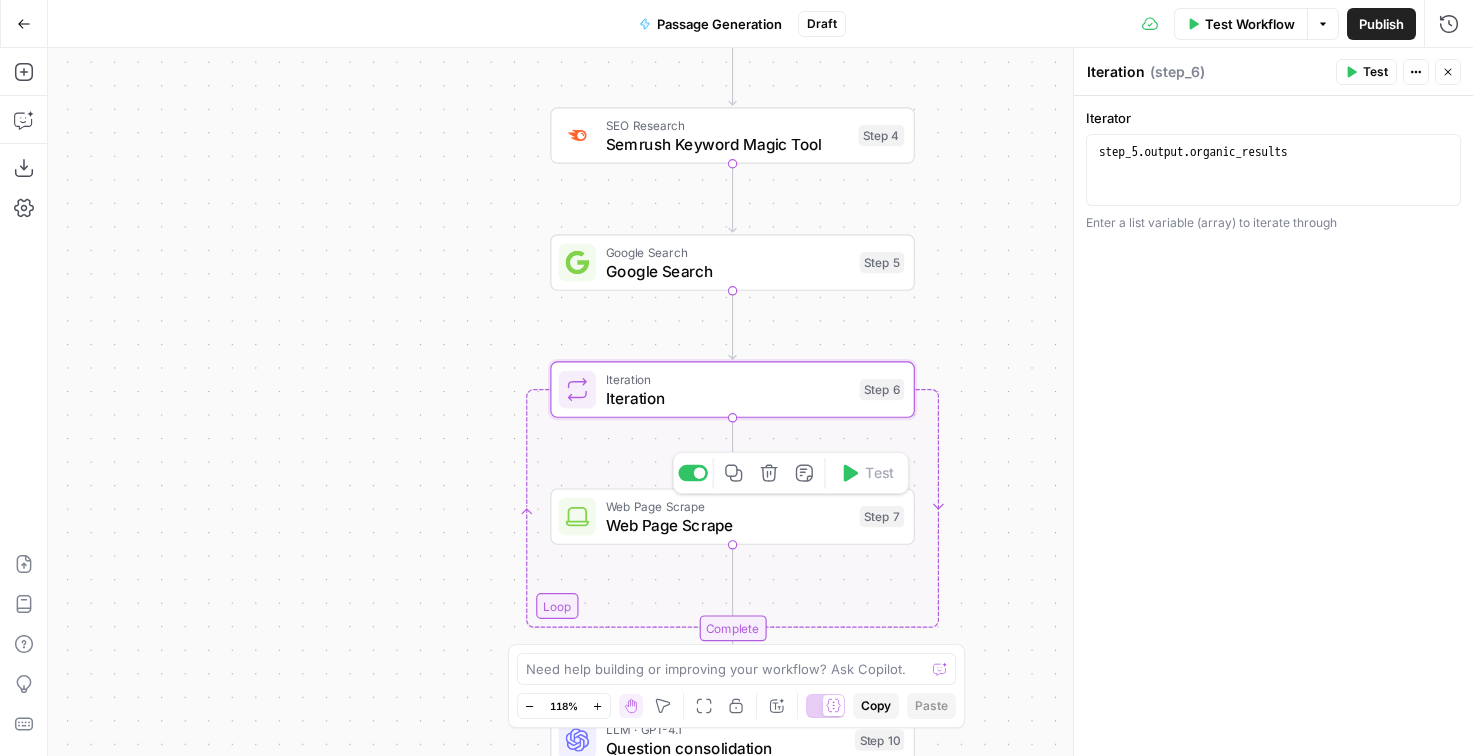 click on "Web Page Scrape" at bounding box center (728, 525) 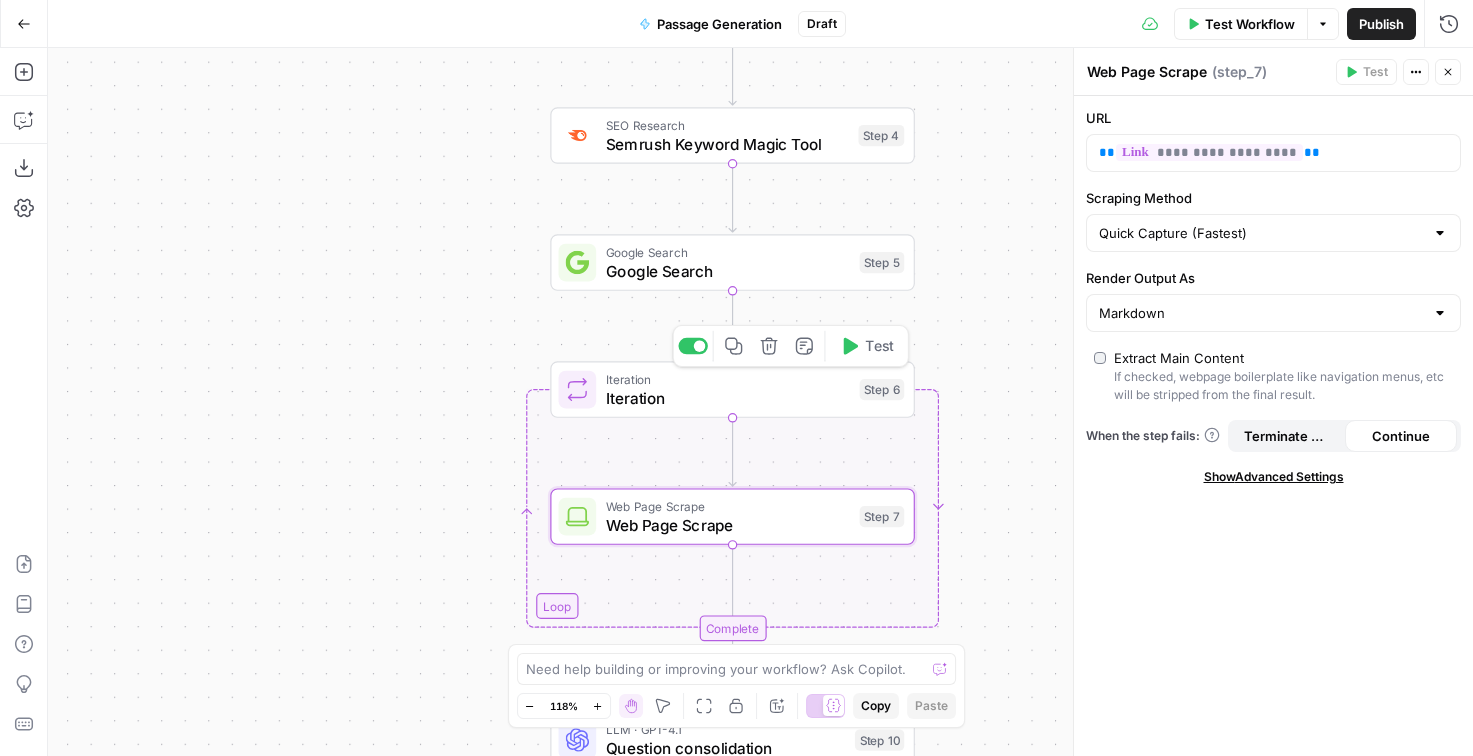 click on "Iteration" at bounding box center (728, 398) 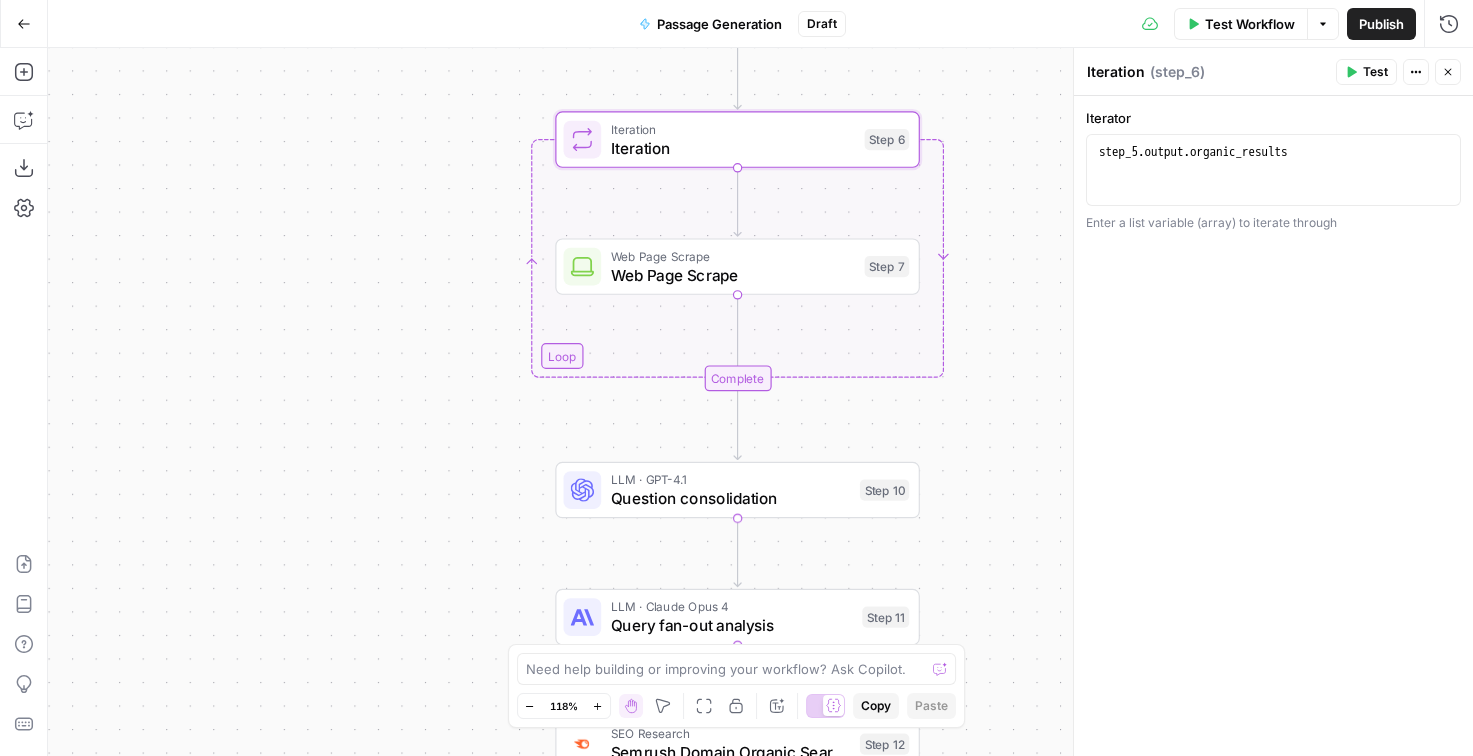click on "LLM · GPT-4.1" at bounding box center (731, 479) 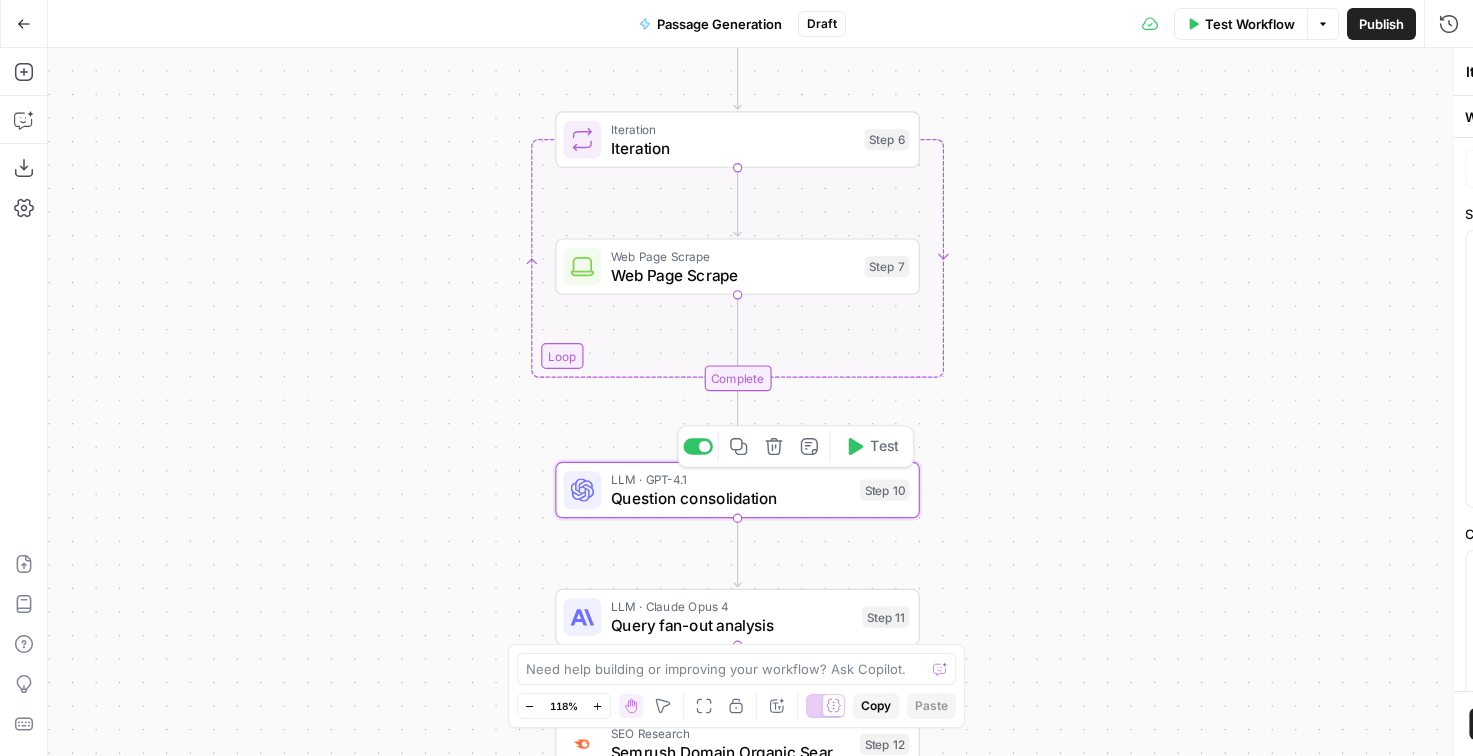 type on "Question consolidation" 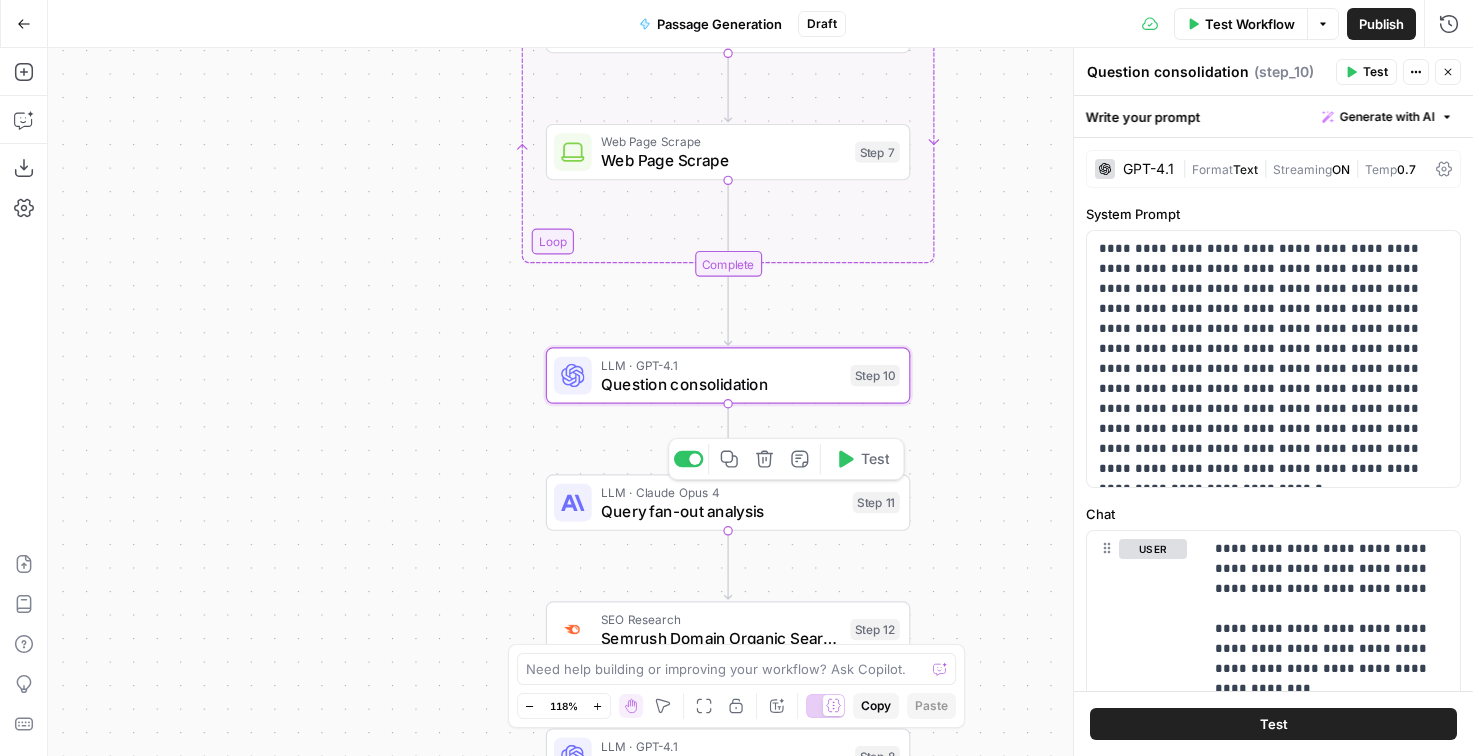 click on "Query fan-out analysis" at bounding box center [722, 511] 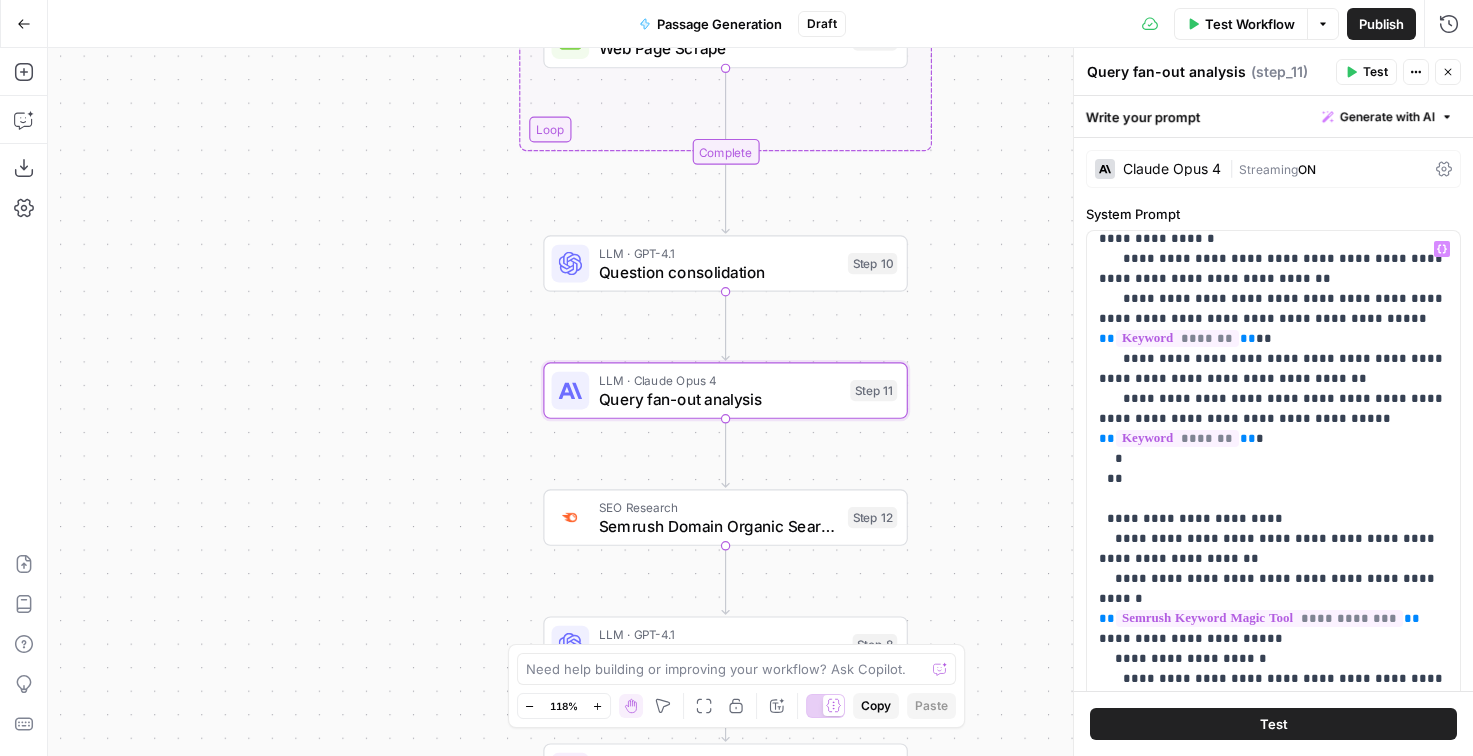 scroll, scrollTop: 4901, scrollLeft: 0, axis: vertical 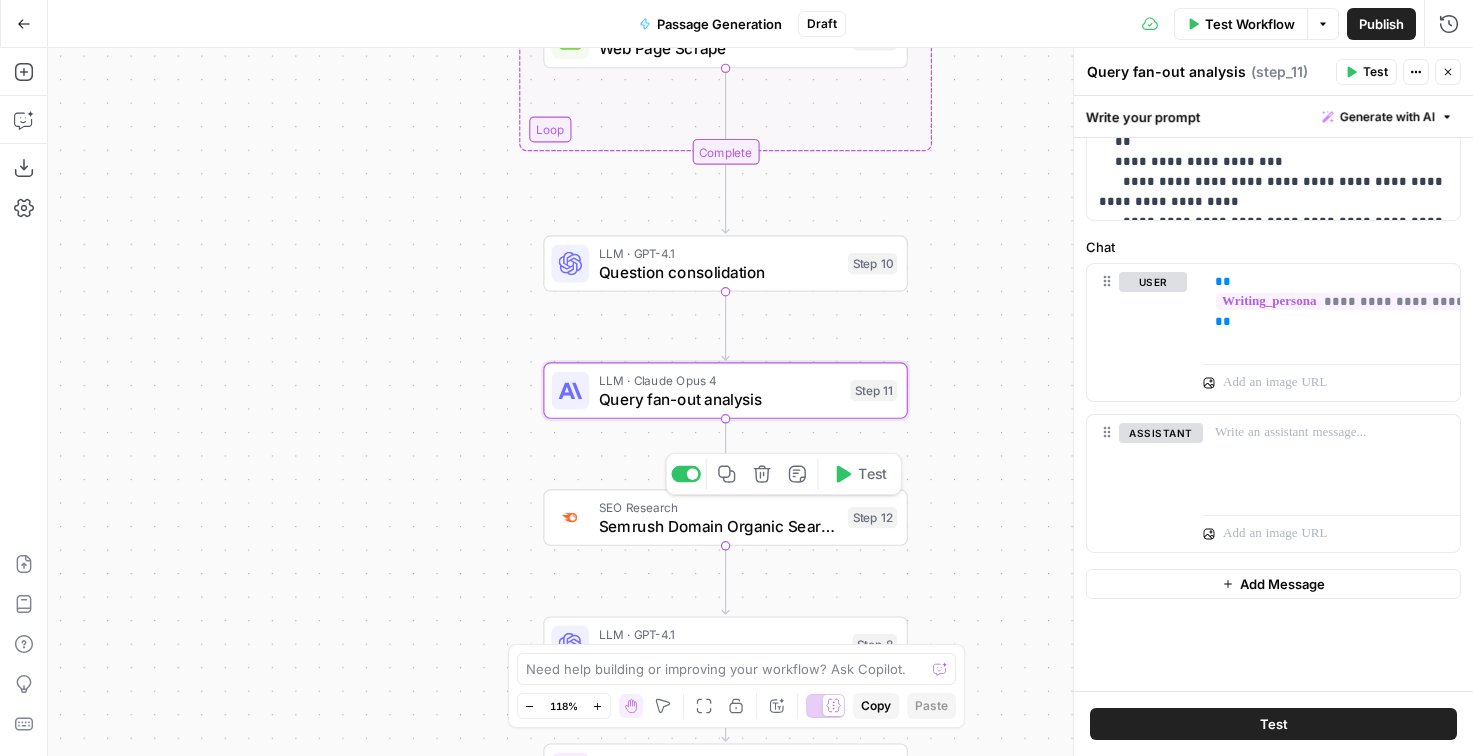 click on "Semrush Domain Organic Search Pages" at bounding box center (719, 526) 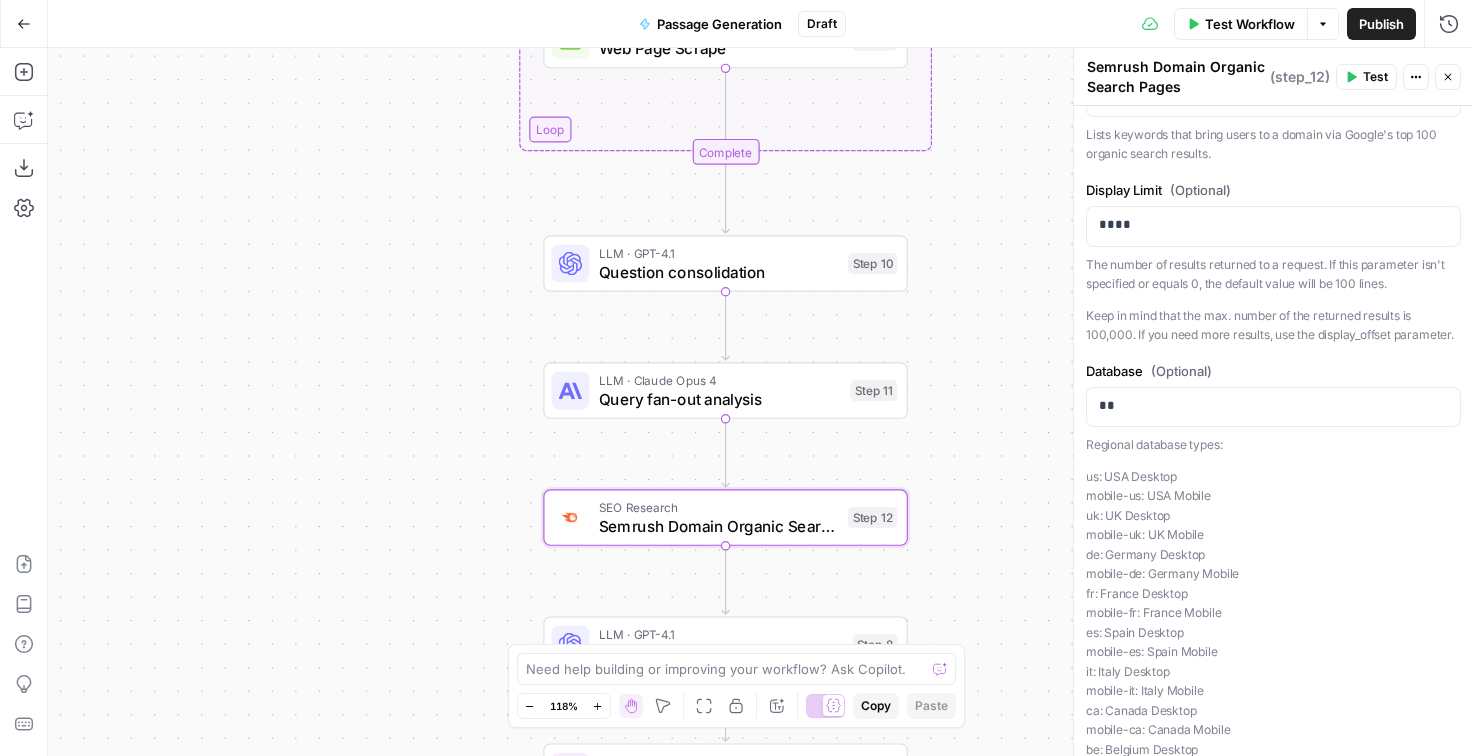 scroll, scrollTop: 71, scrollLeft: 0, axis: vertical 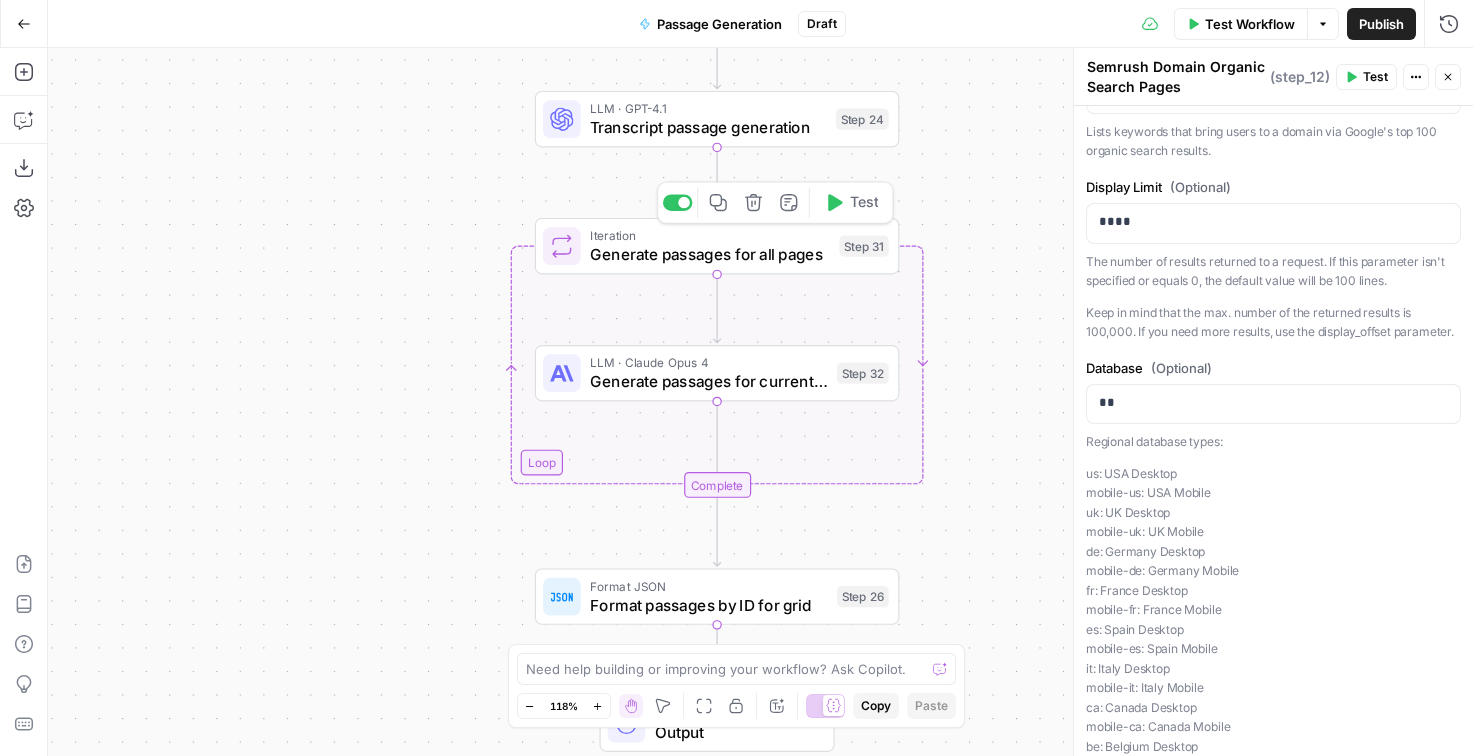 click on "Generate passages for all pages" at bounding box center (710, 255) 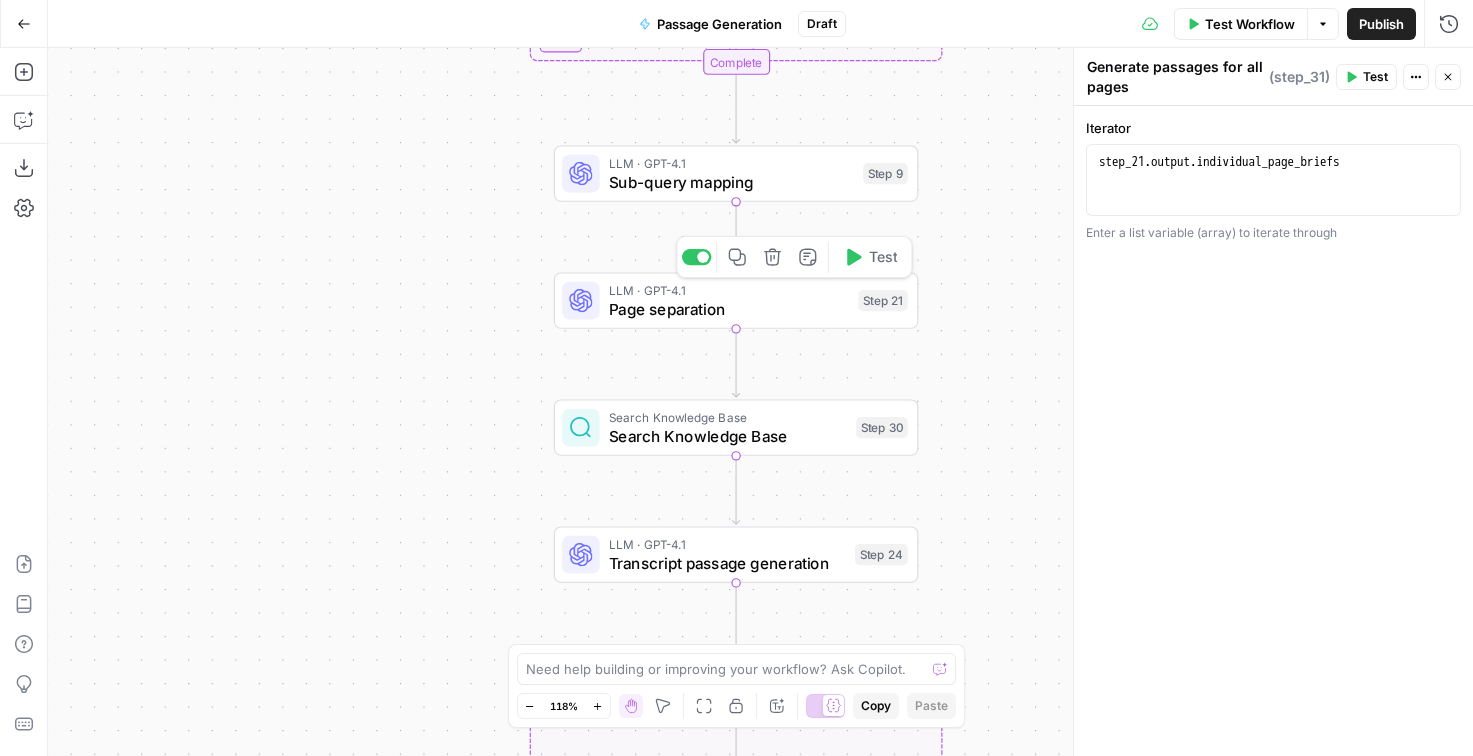 click on "Page separation" at bounding box center (729, 309) 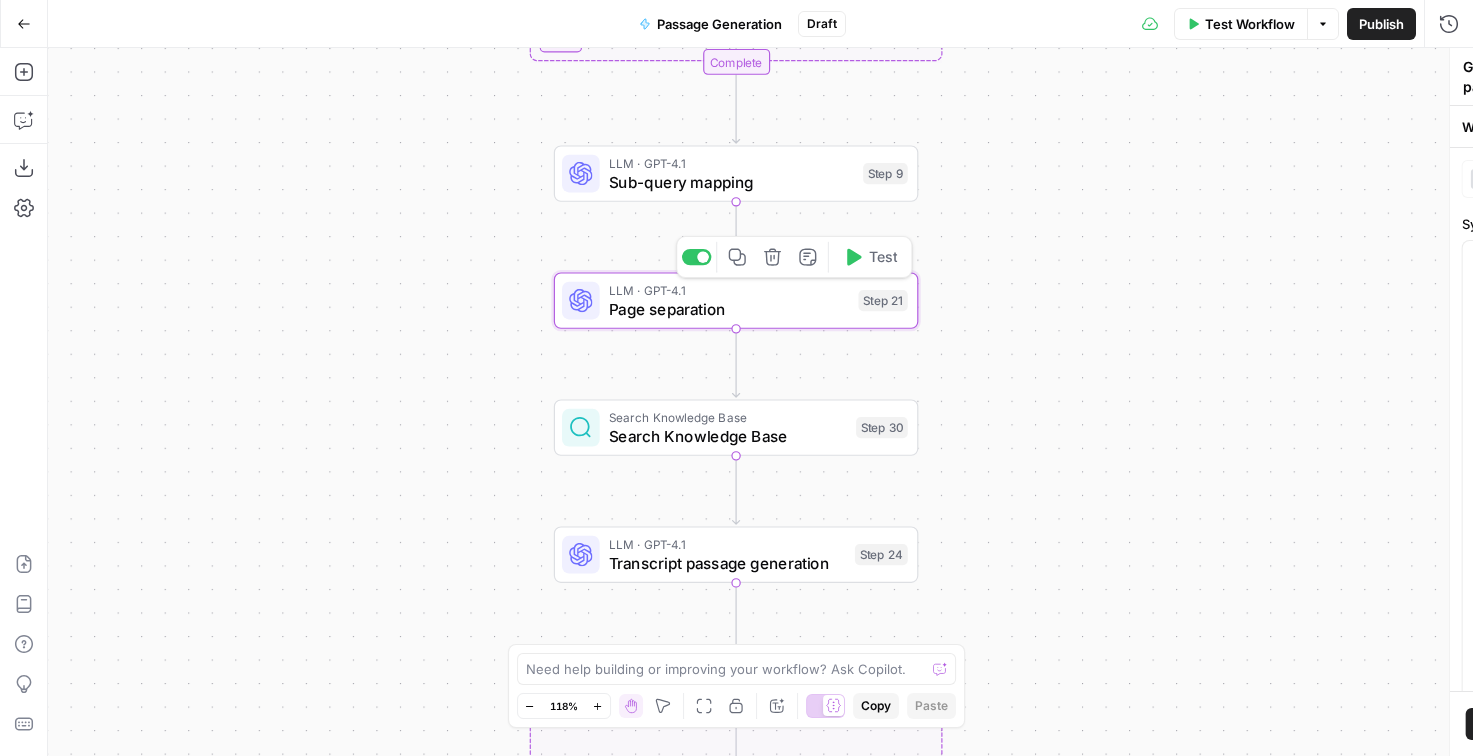 type on "Page separation" 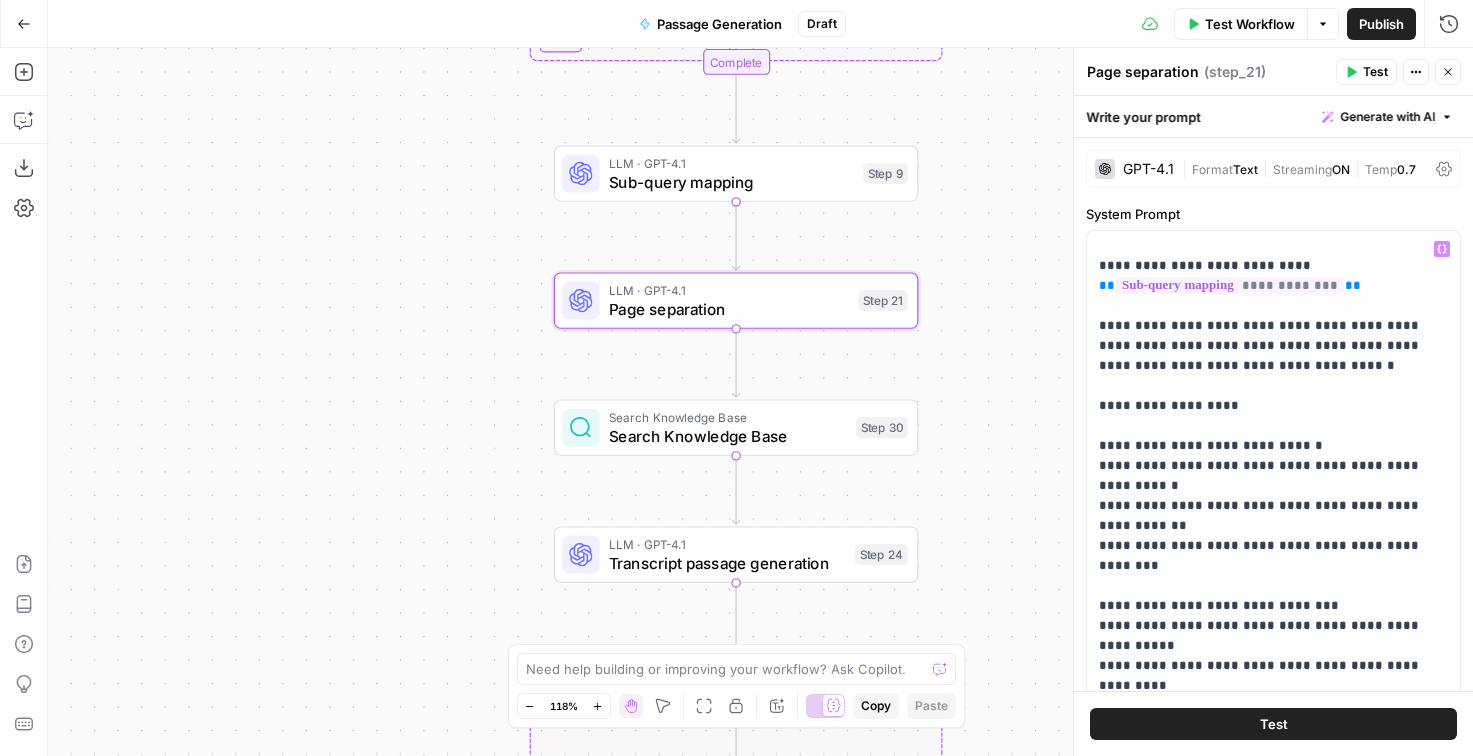 scroll, scrollTop: 112, scrollLeft: 0, axis: vertical 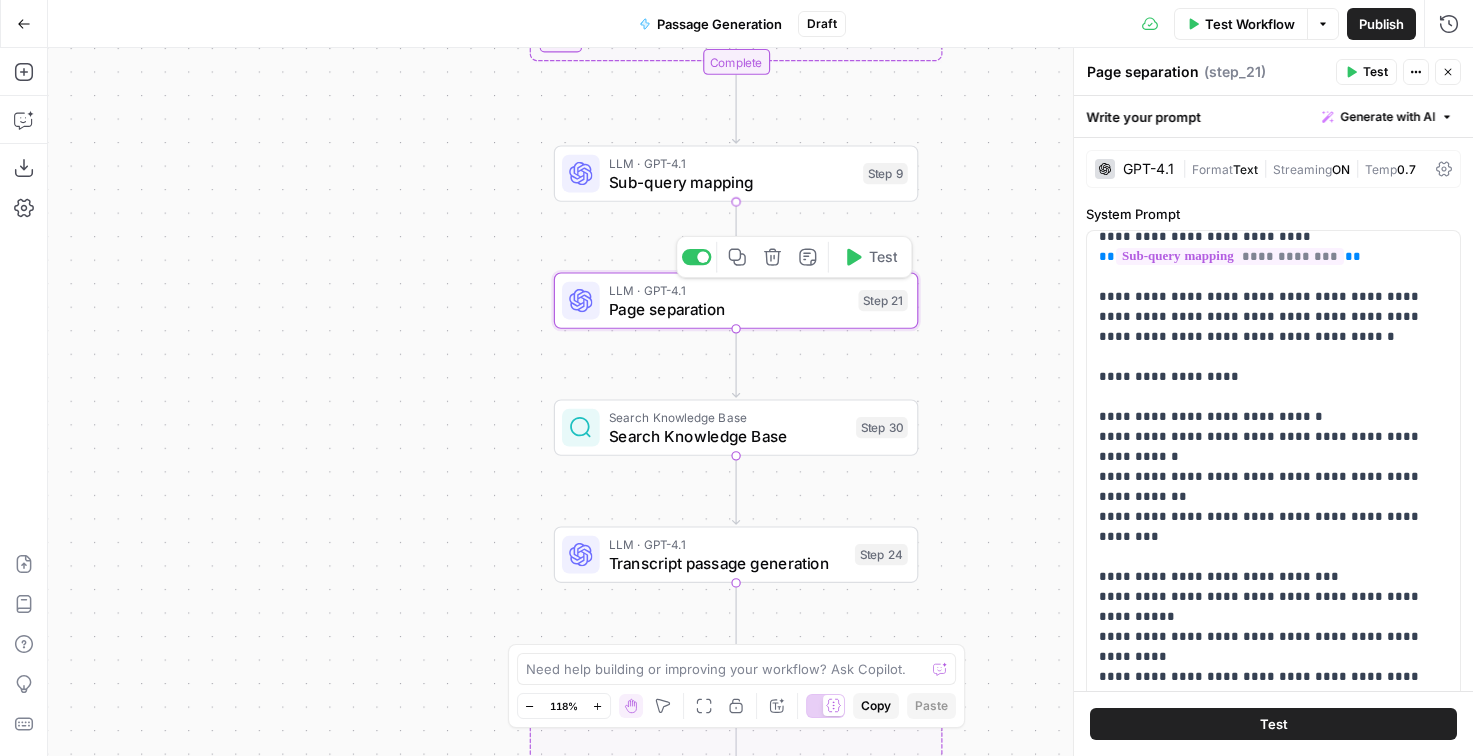 click on "Sub-query mapping" at bounding box center [731, 182] 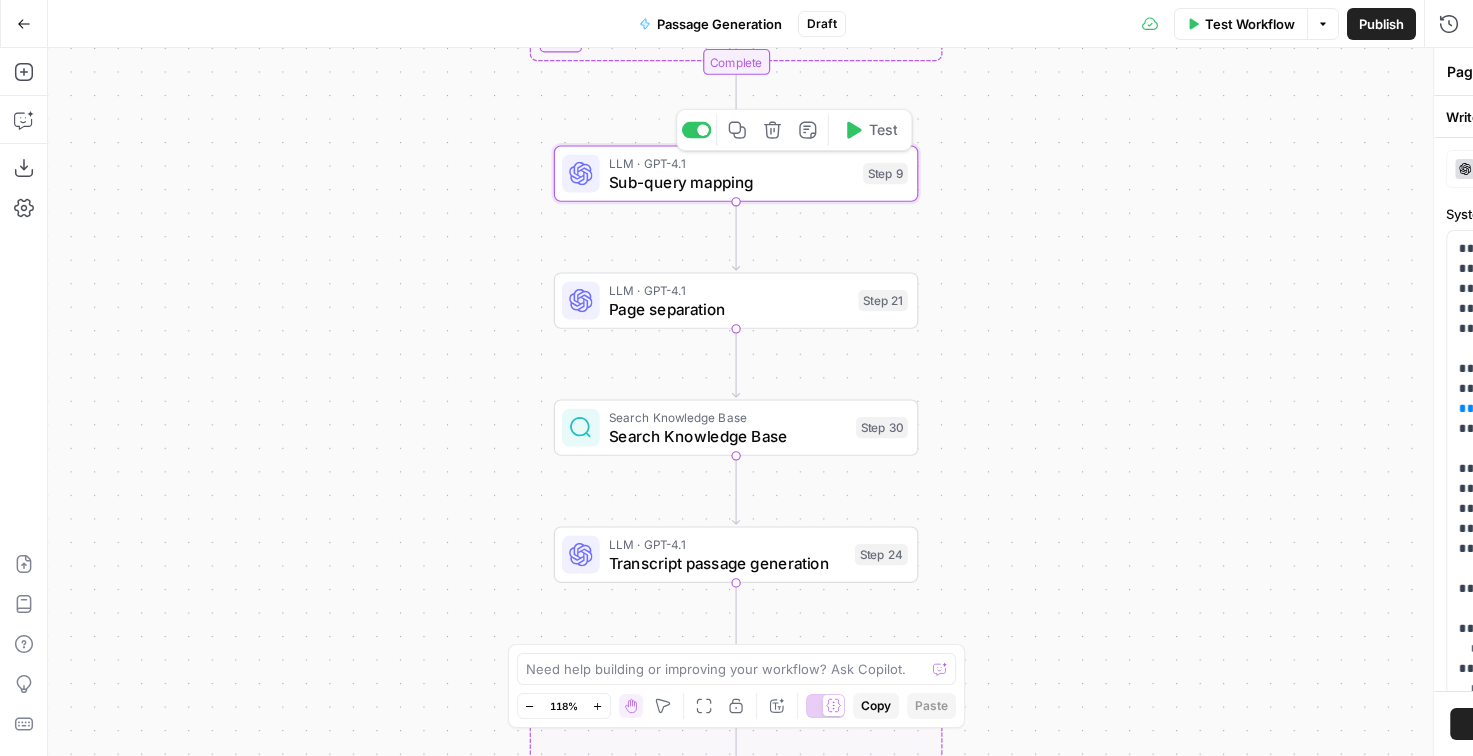 type on "Sub-query mapping" 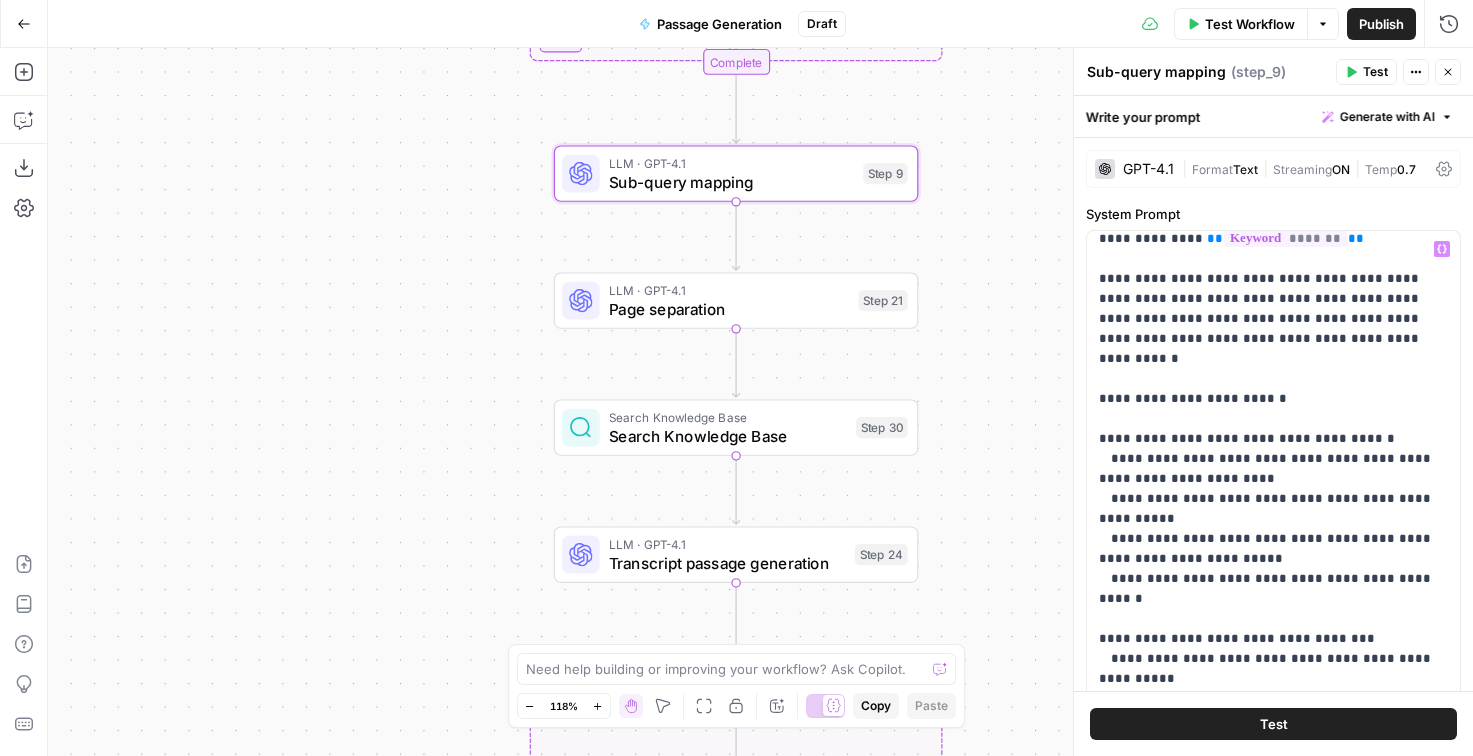 scroll, scrollTop: 261, scrollLeft: 0, axis: vertical 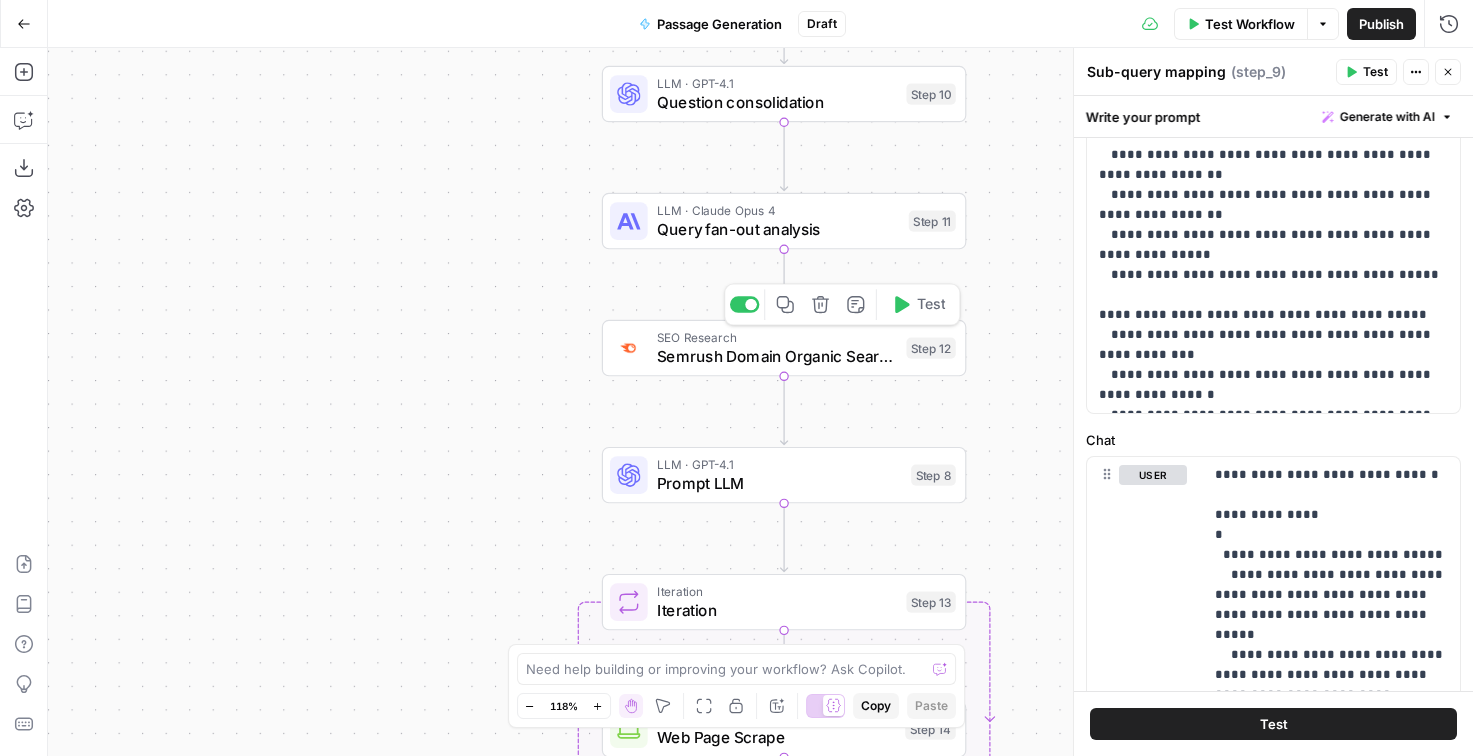 click on "Semrush Domain Organic Search Pages" at bounding box center (777, 357) 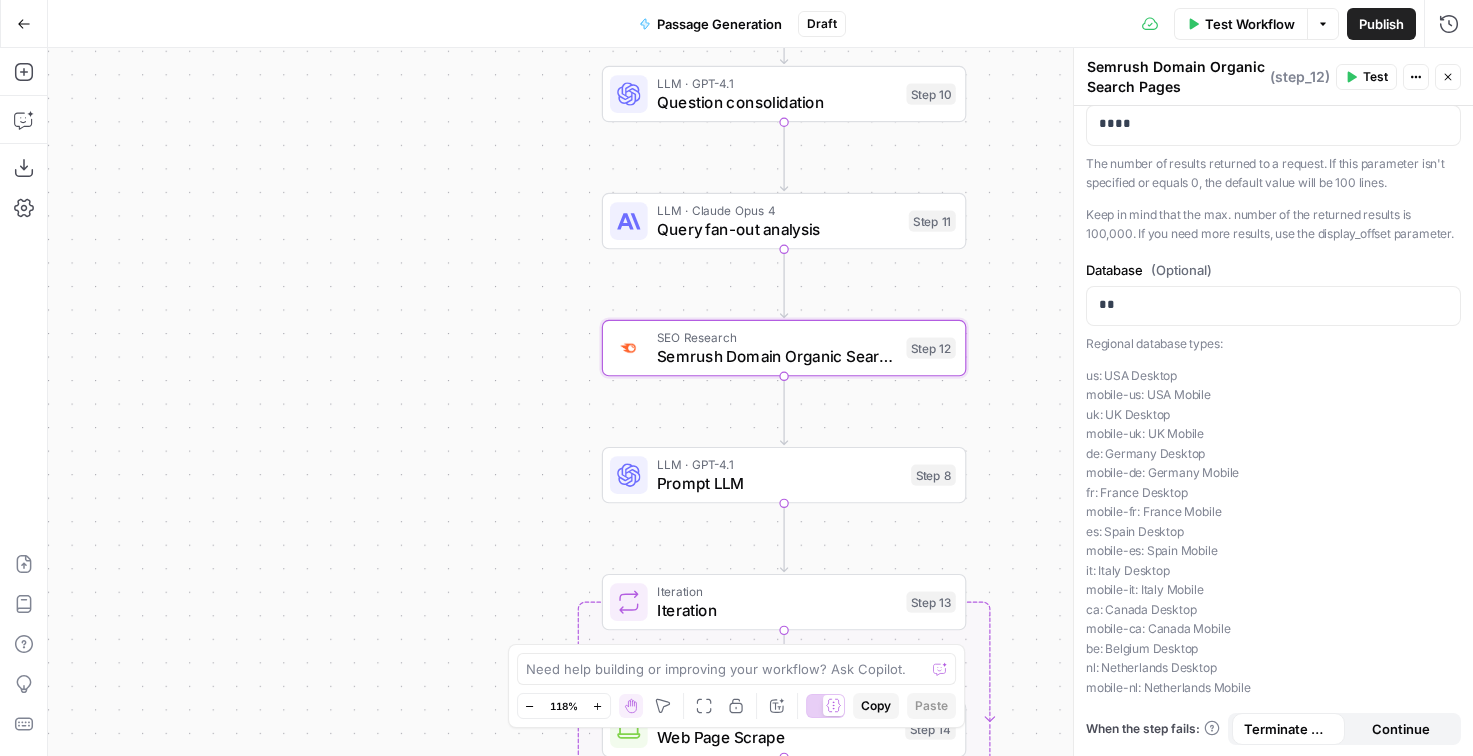 scroll, scrollTop: 204, scrollLeft: 0, axis: vertical 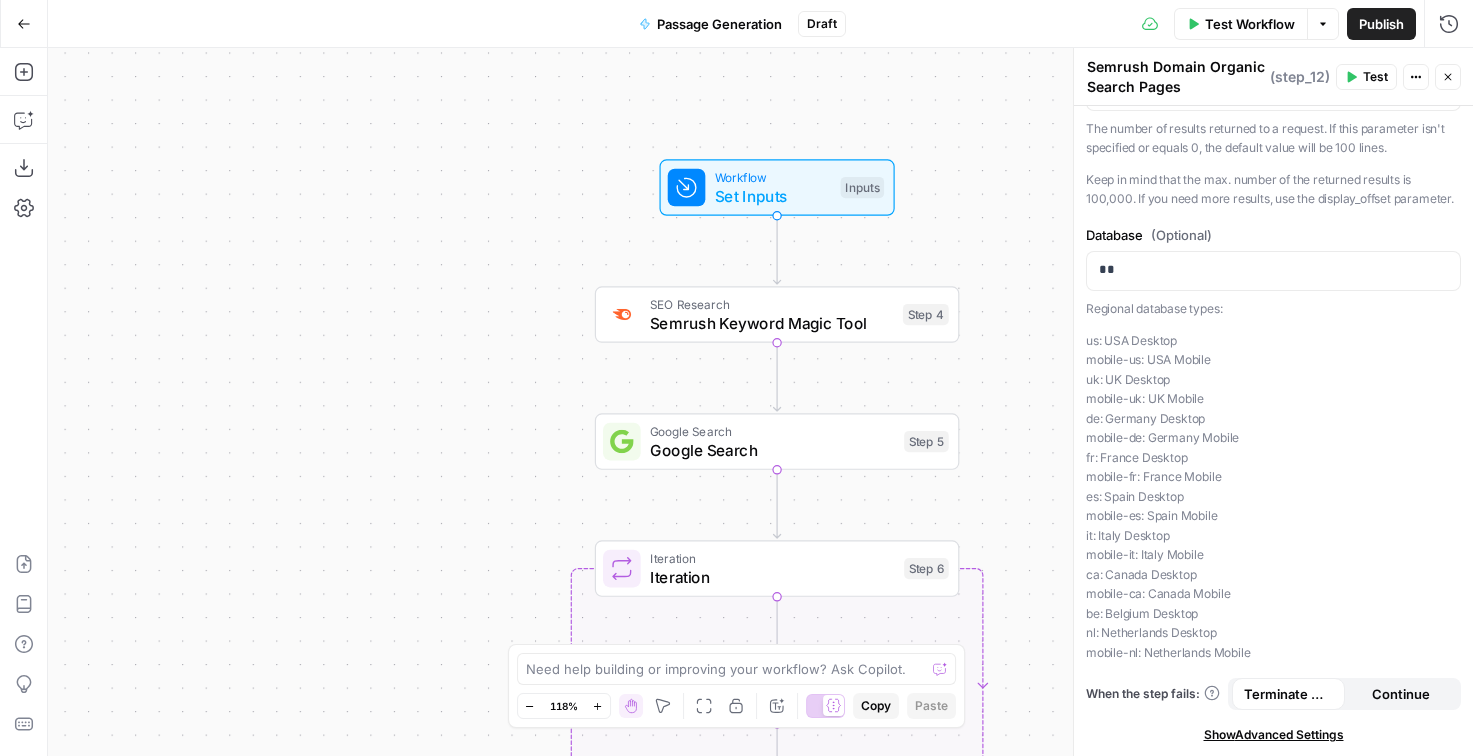 click 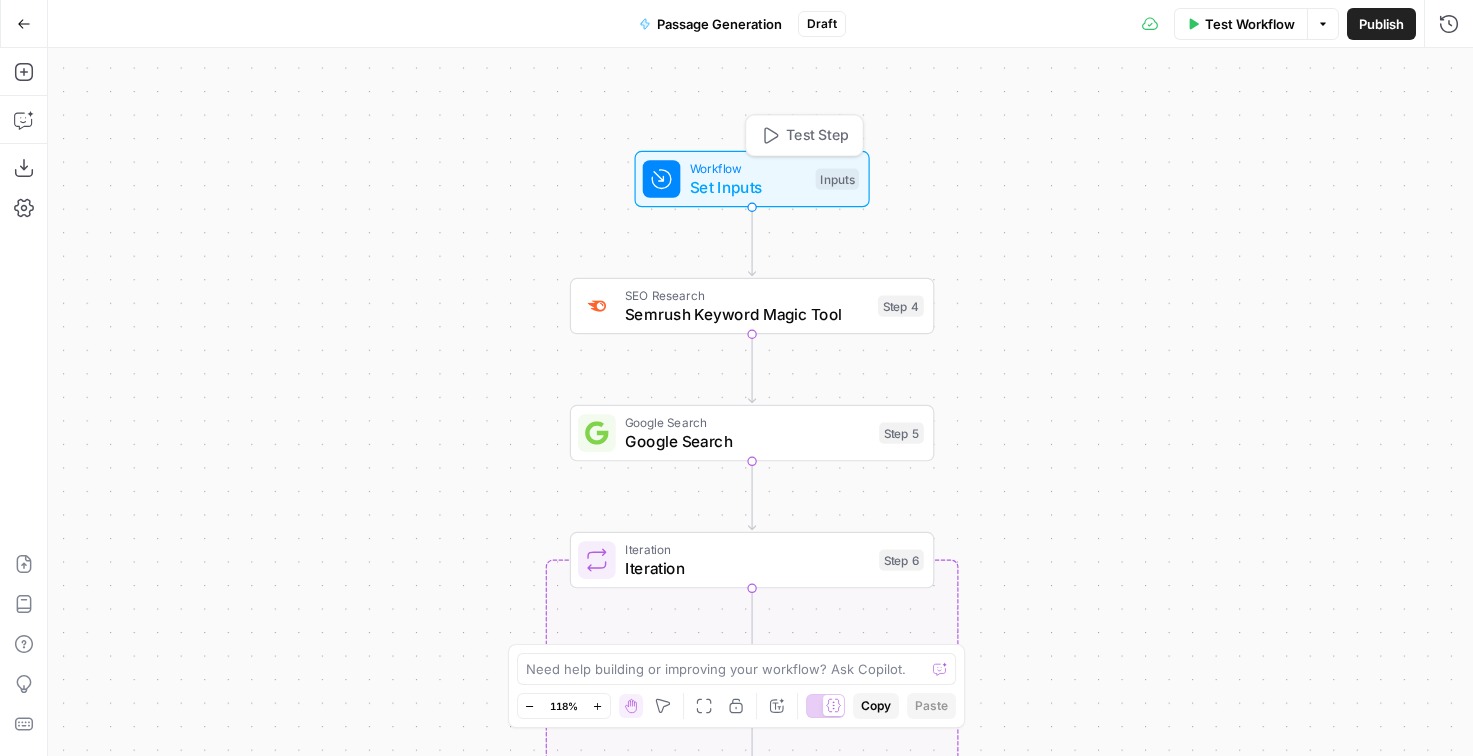 click on "Set Inputs" at bounding box center (748, 188) 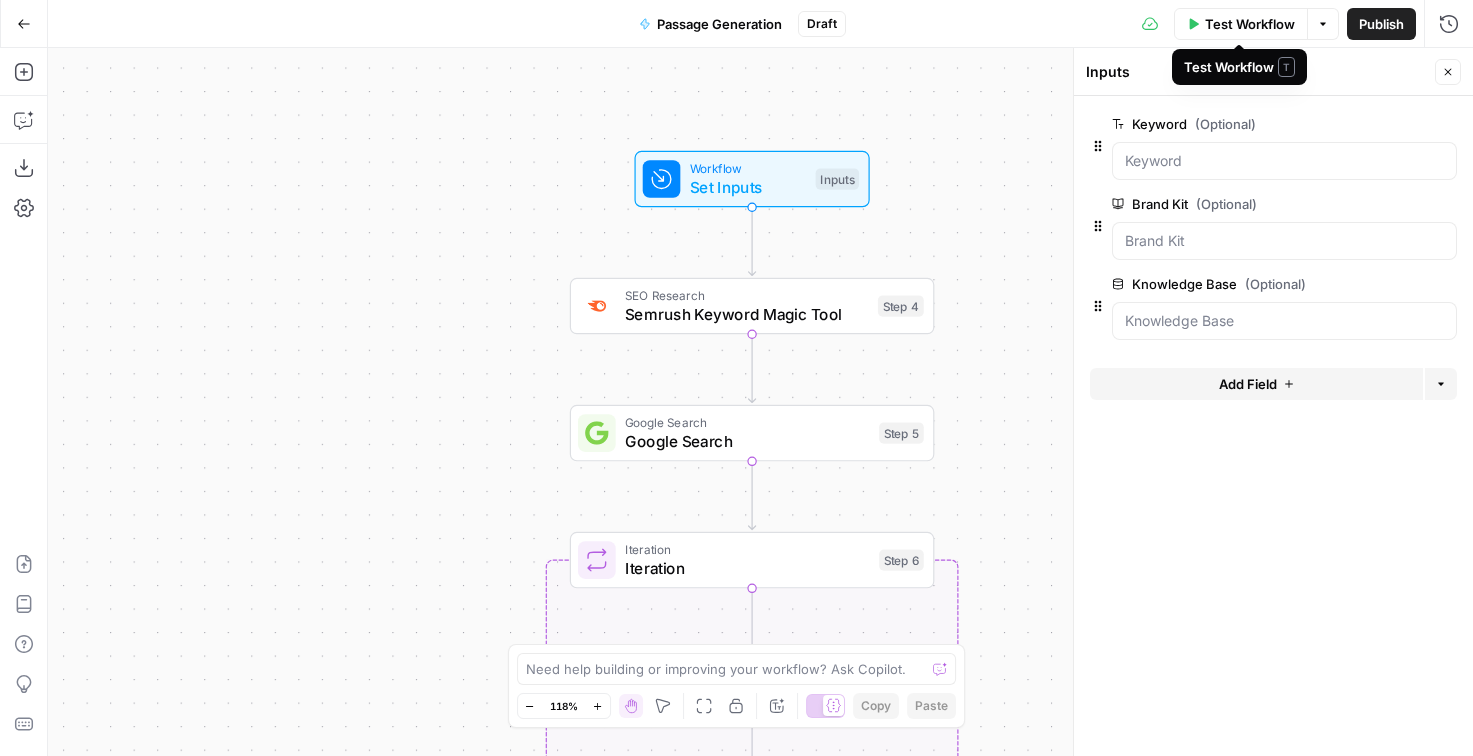 click on "Test Workflow" at bounding box center [1250, 24] 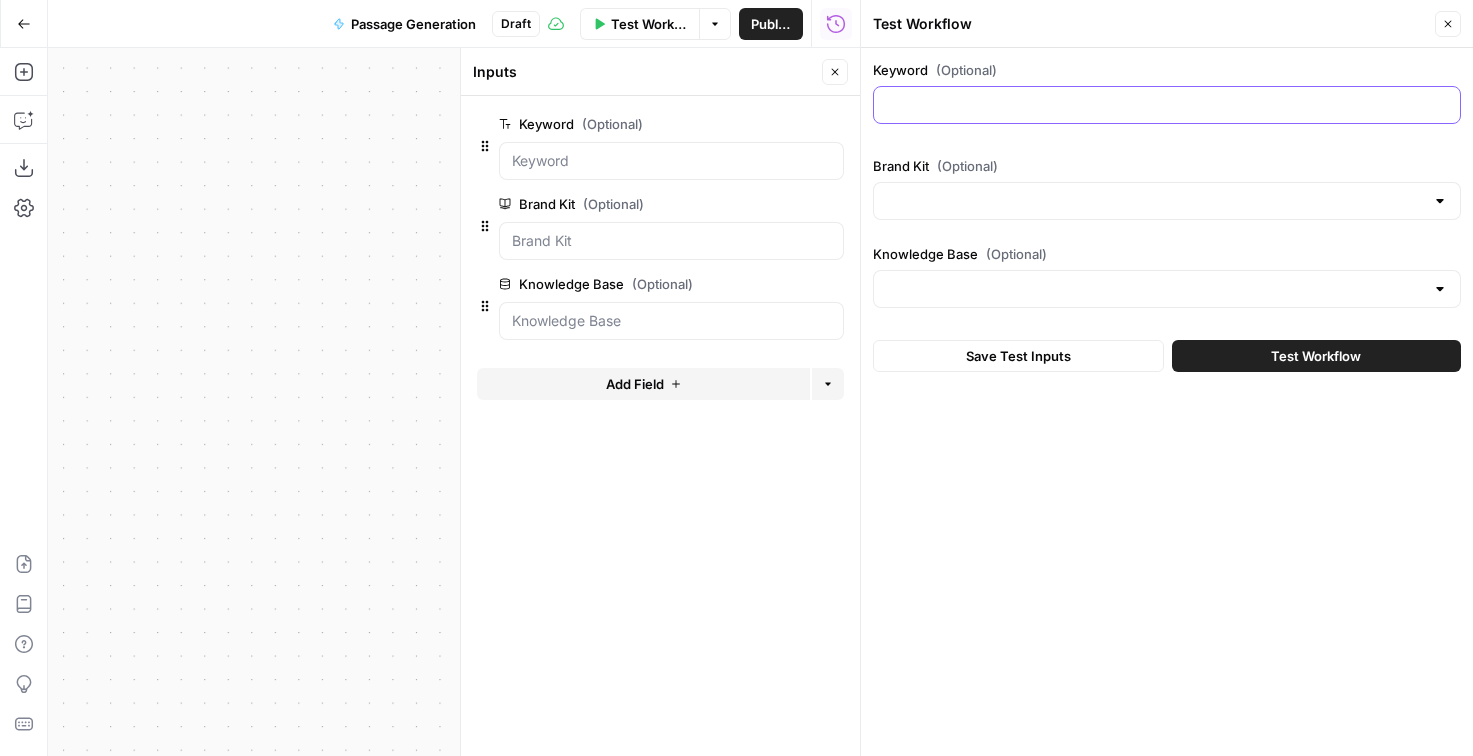 click on "Keyword   (Optional)" at bounding box center [1167, 105] 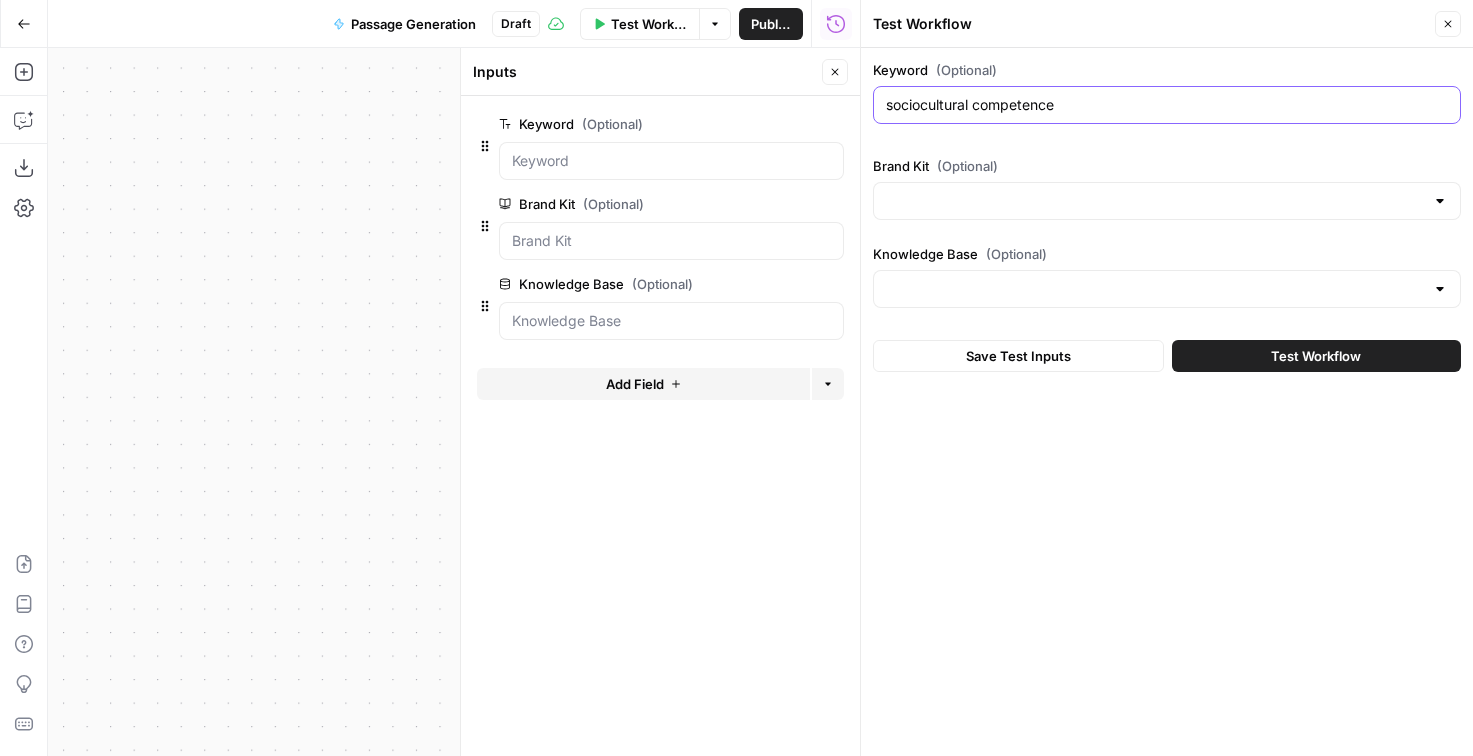 type on "sociocultural competence" 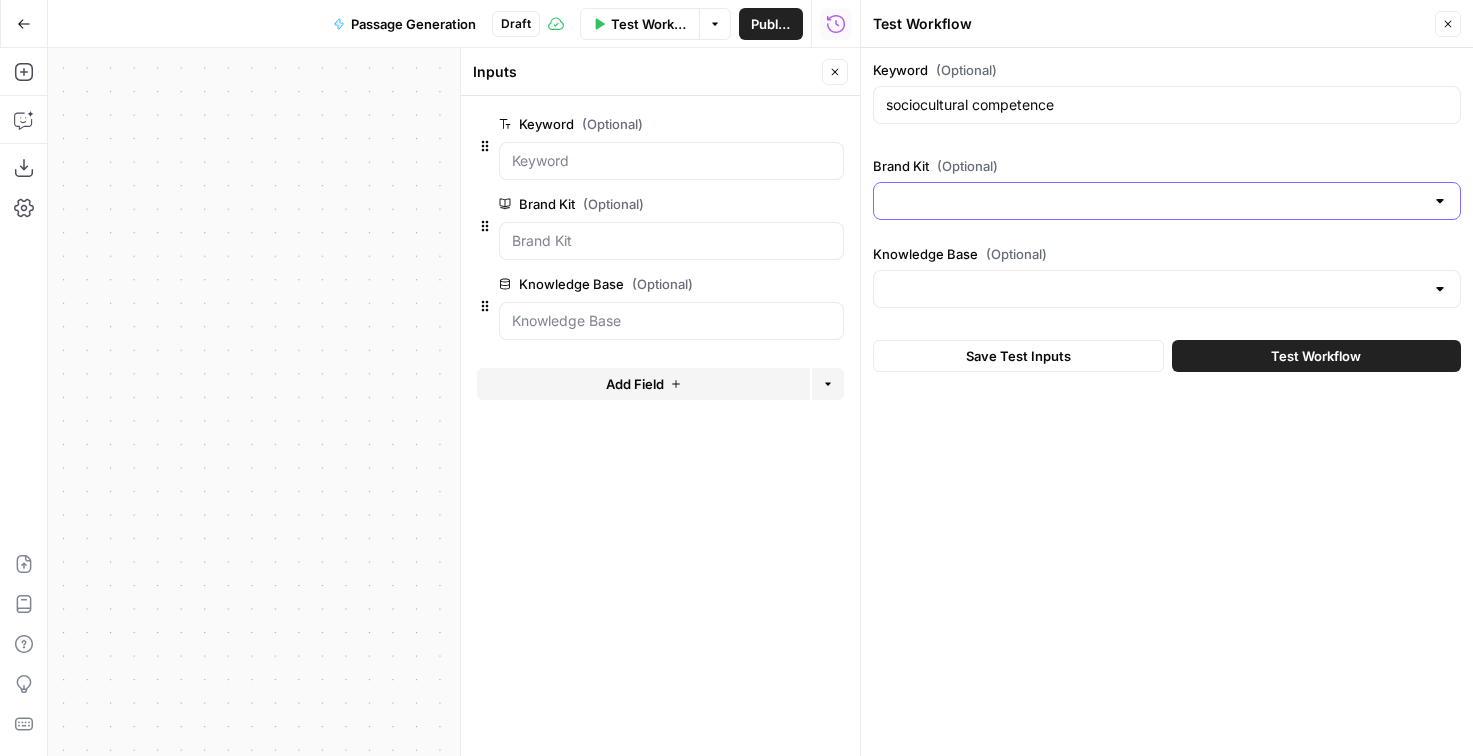 click on "Brand Kit   (Optional)" at bounding box center (1155, 201) 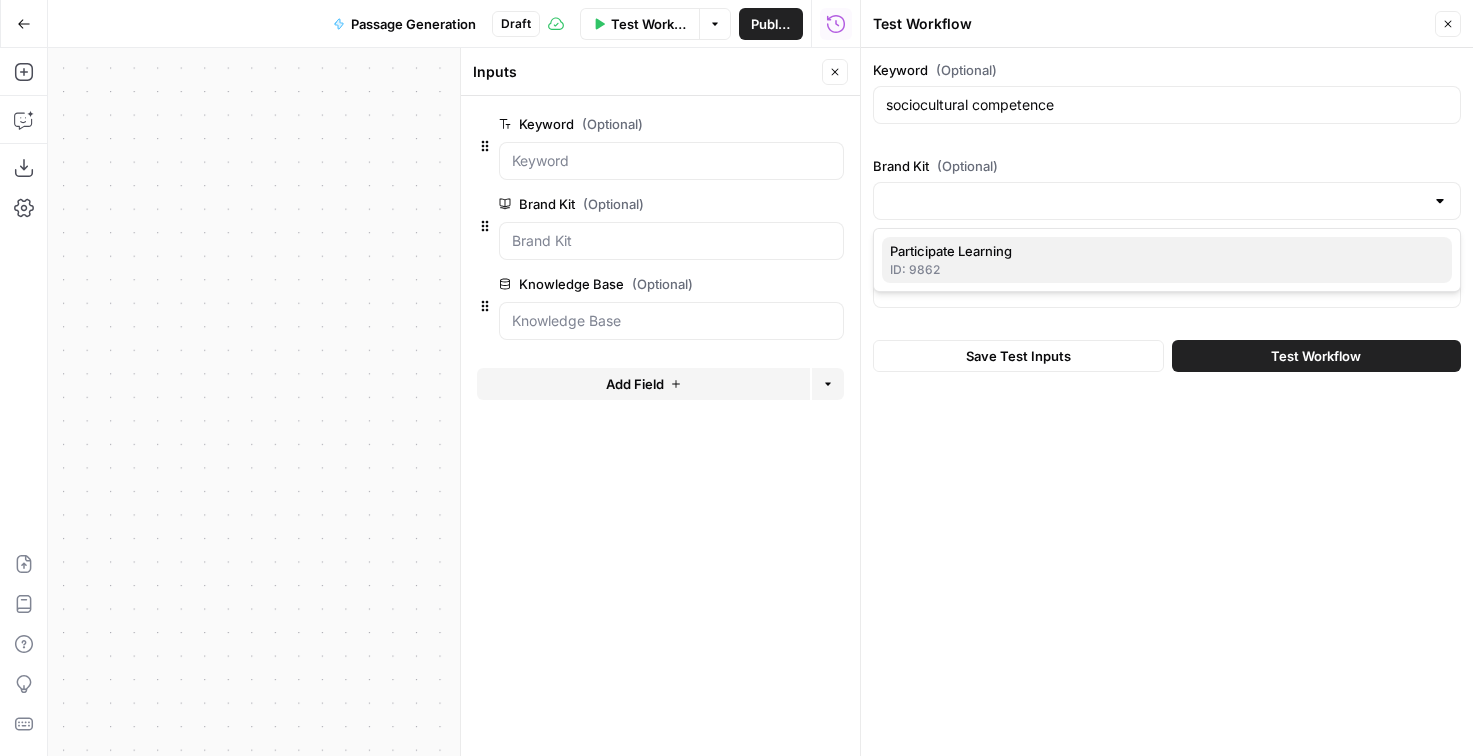 click on "Participate Learning" at bounding box center [1163, 251] 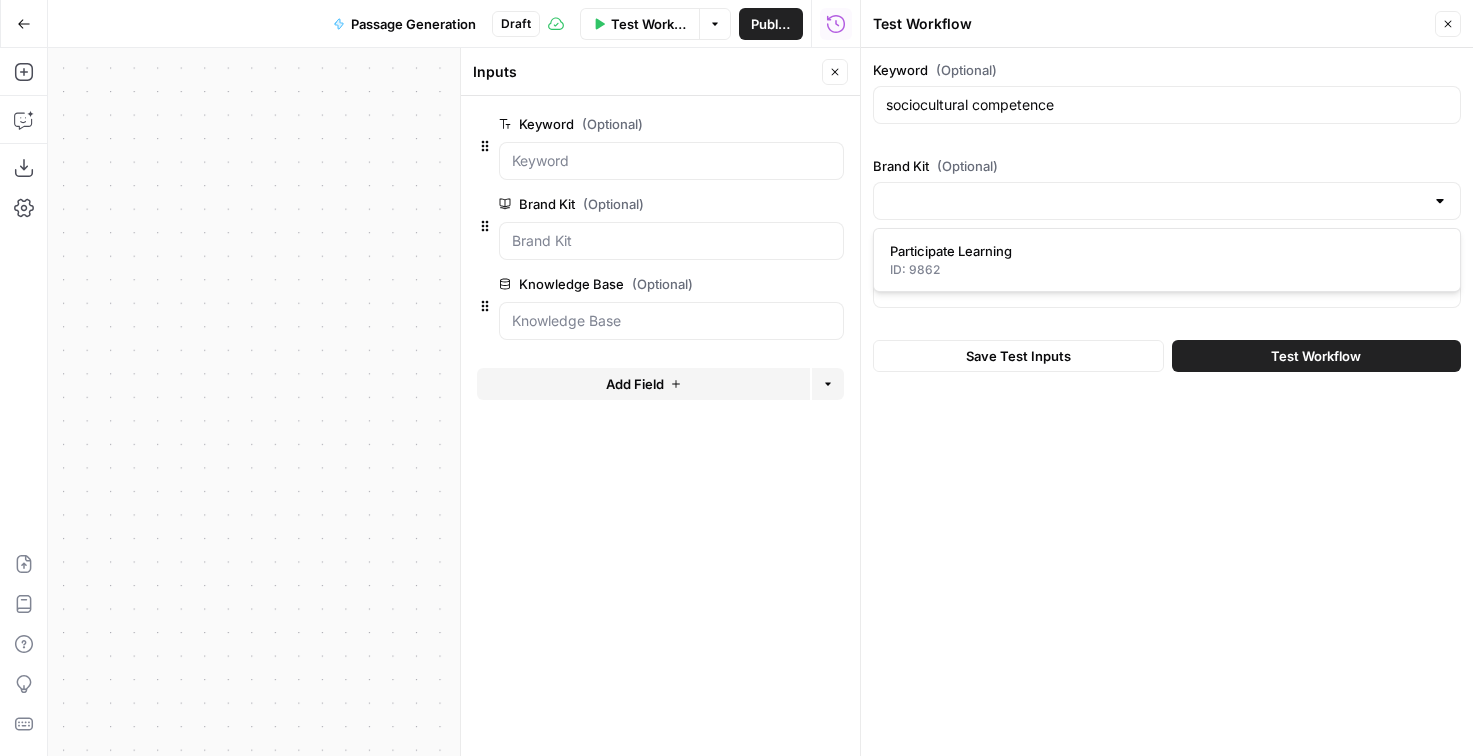 type on "Participate Learning" 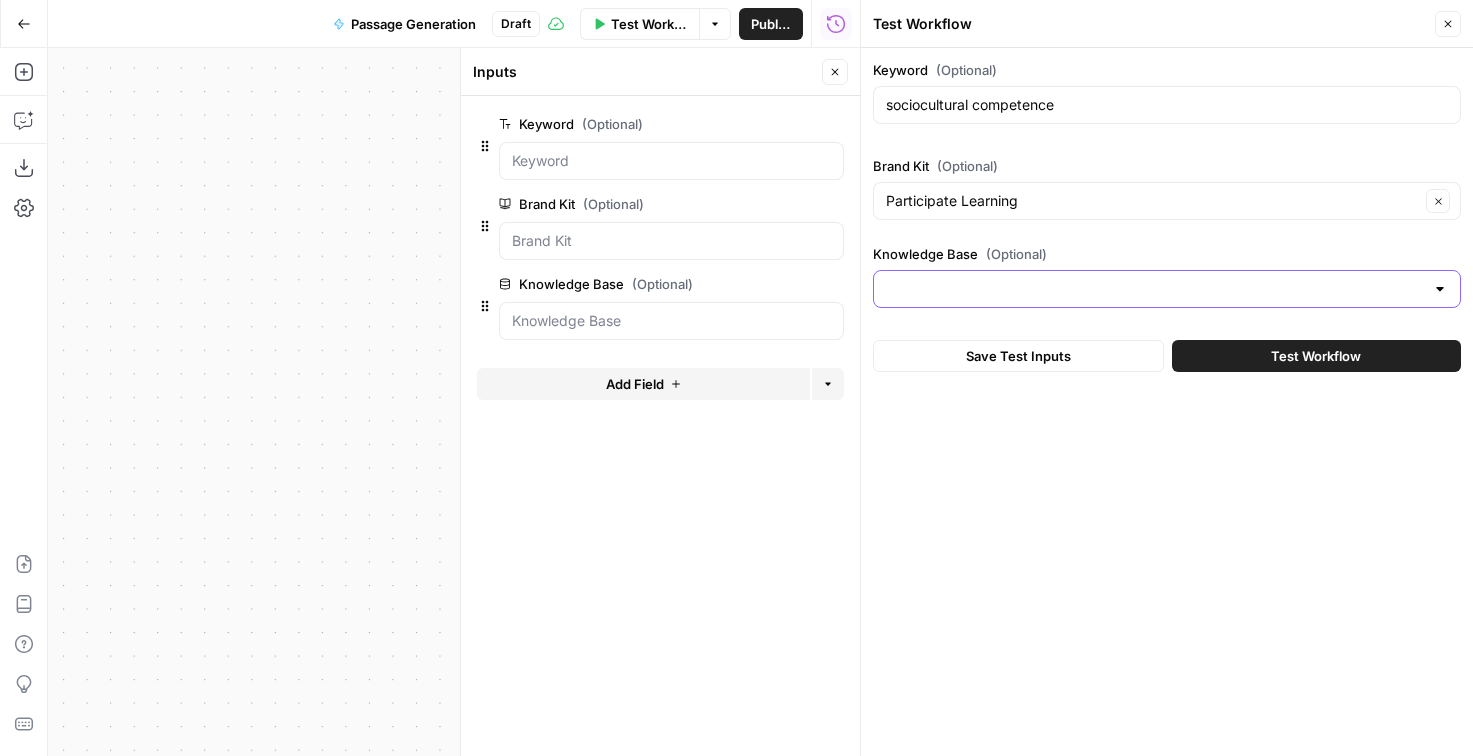 click on "Knowledge Base   (Optional)" at bounding box center (1155, 289) 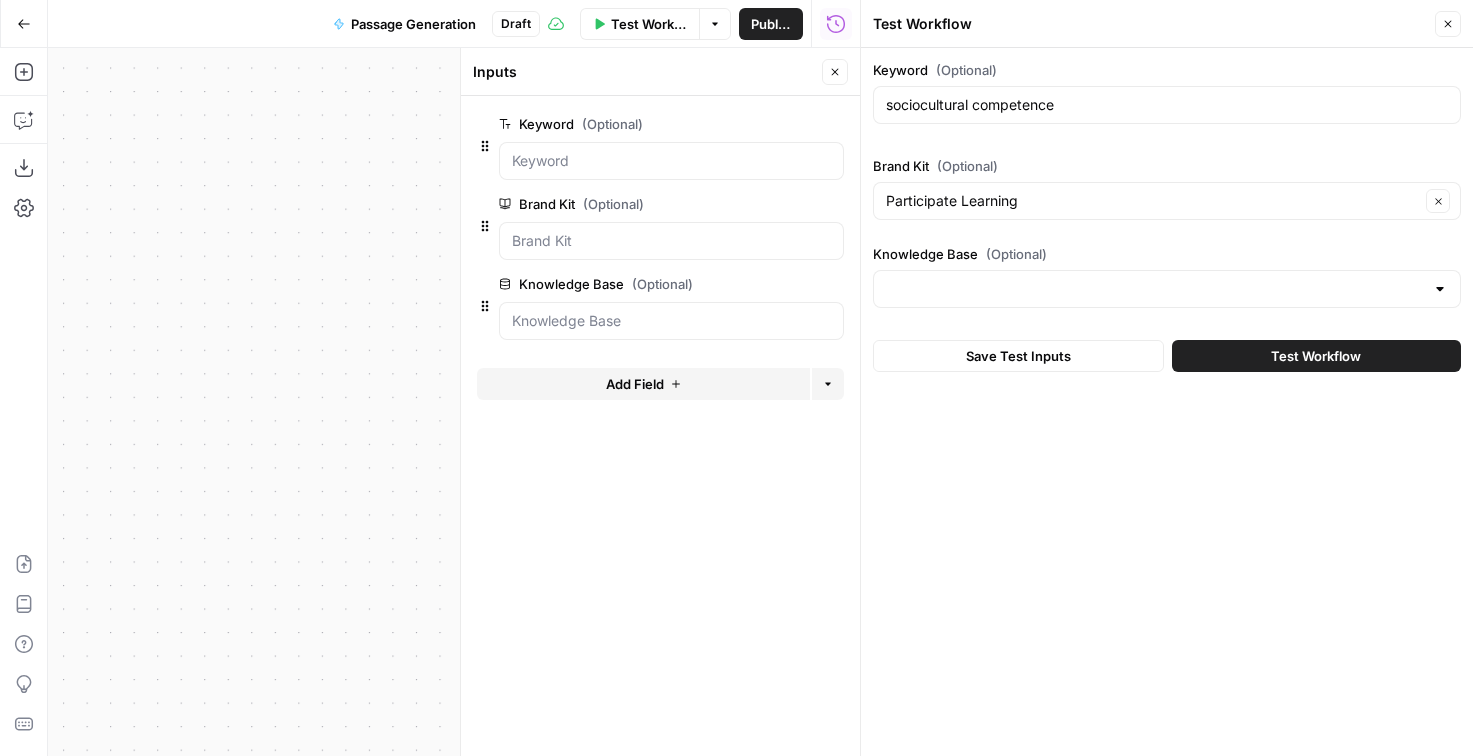 click on "Knowledge Base   (Optional)" at bounding box center [1167, 254] 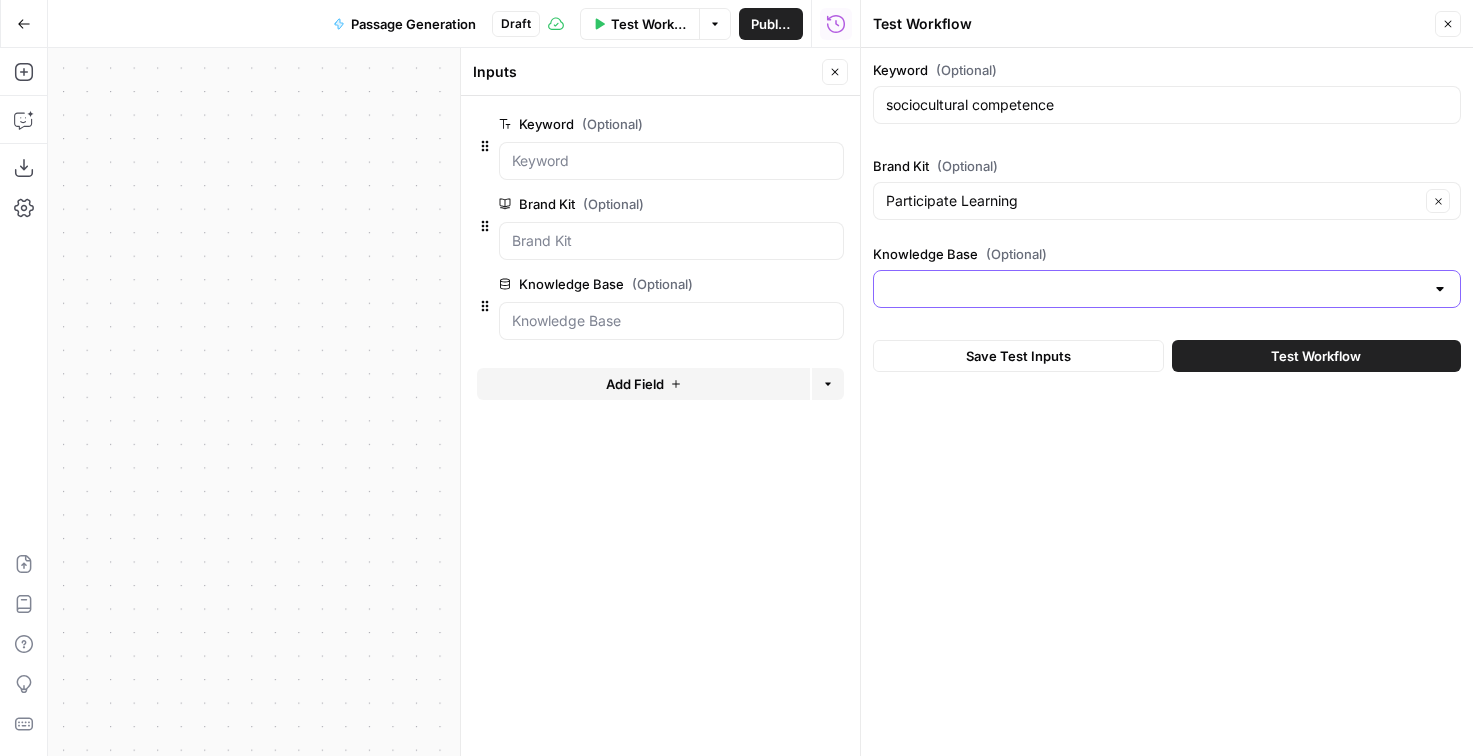 click on "Knowledge Base   (Optional)" at bounding box center [1155, 289] 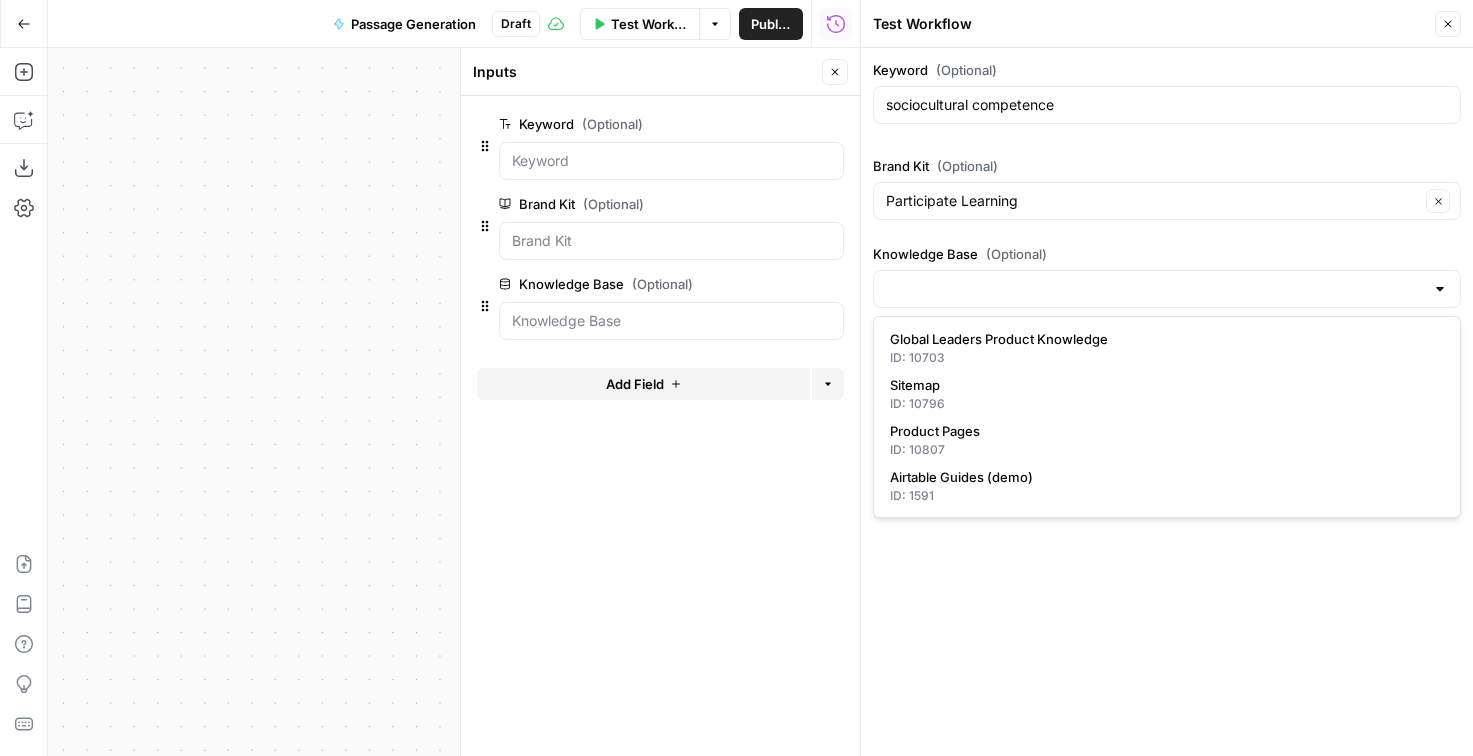 click on "Knowledge Base   (Optional)" at bounding box center [1167, 254] 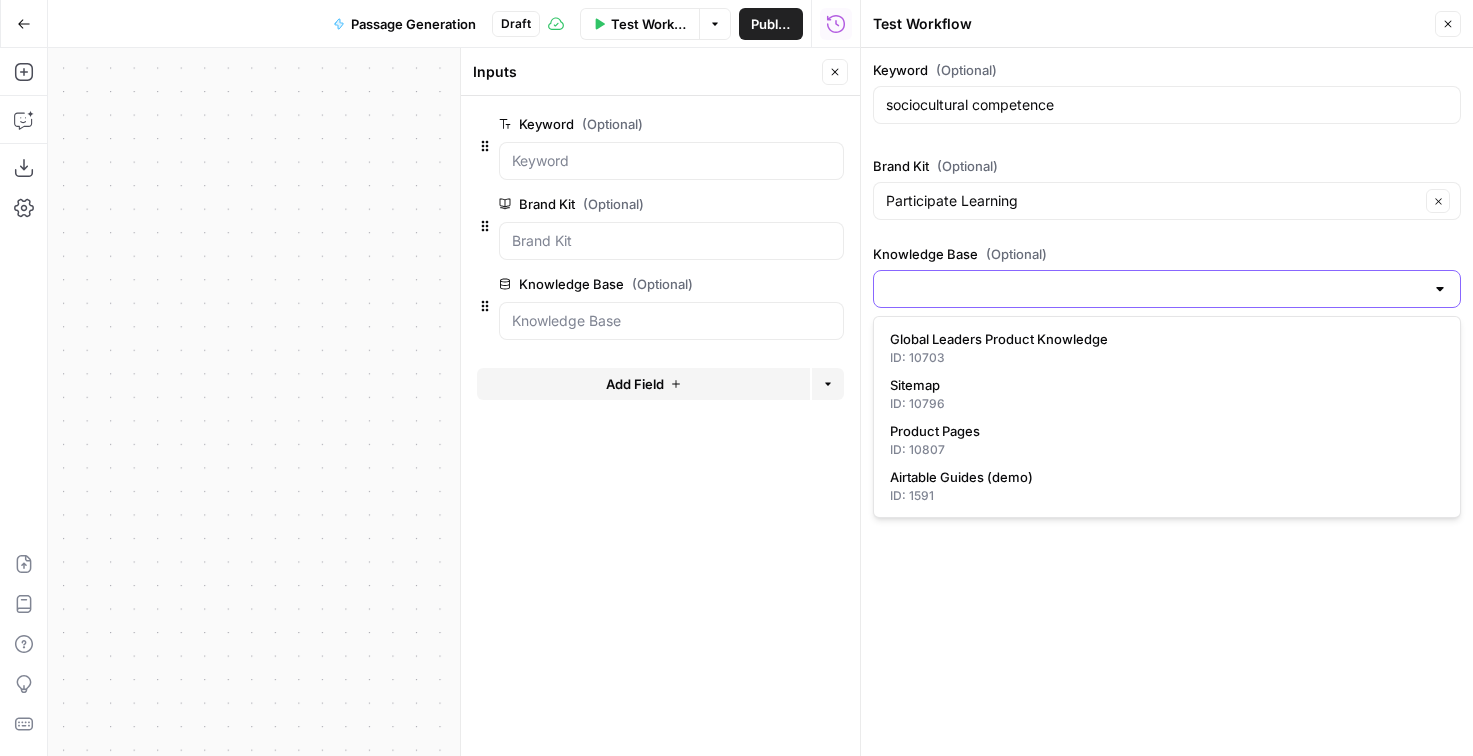 click on "Knowledge Base   (Optional)" at bounding box center [1155, 289] 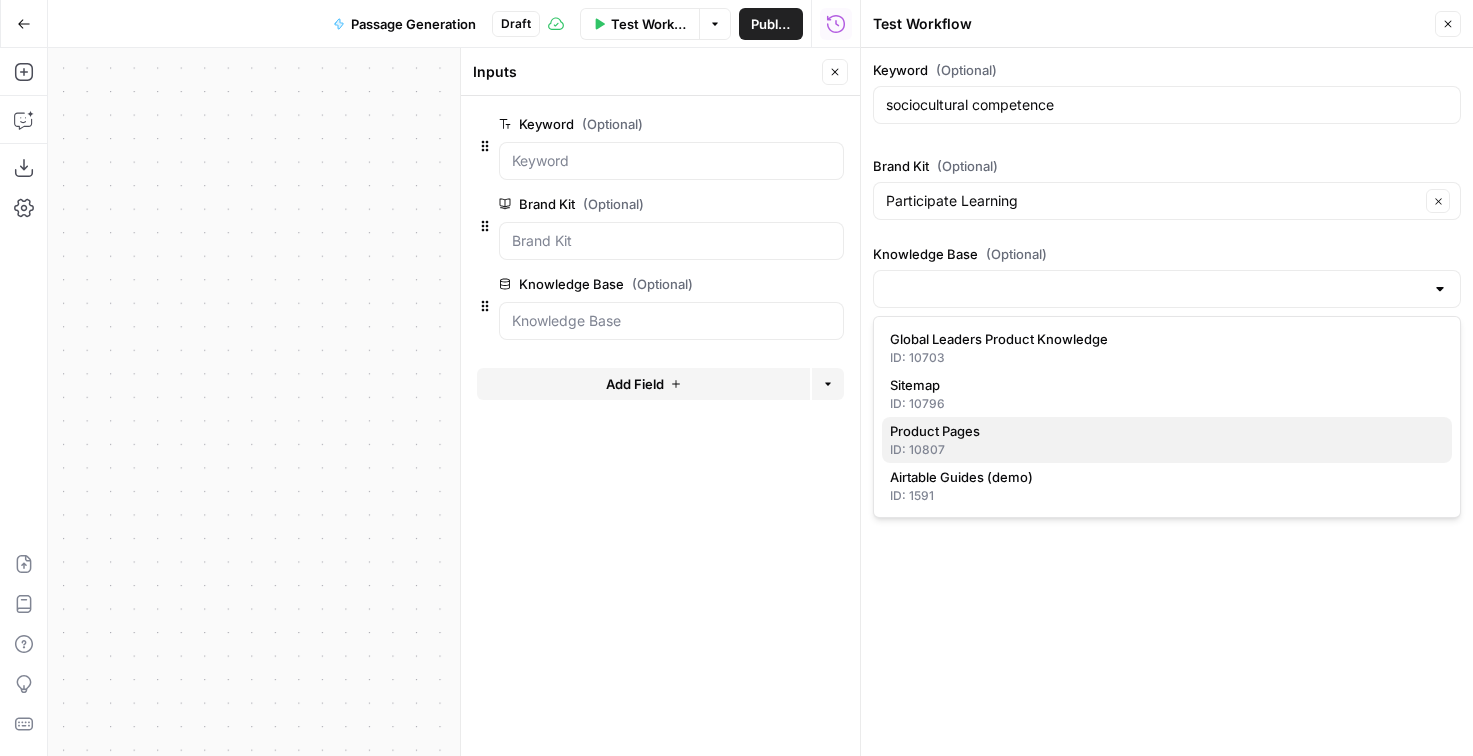 click on "Product Pages" at bounding box center (1163, 431) 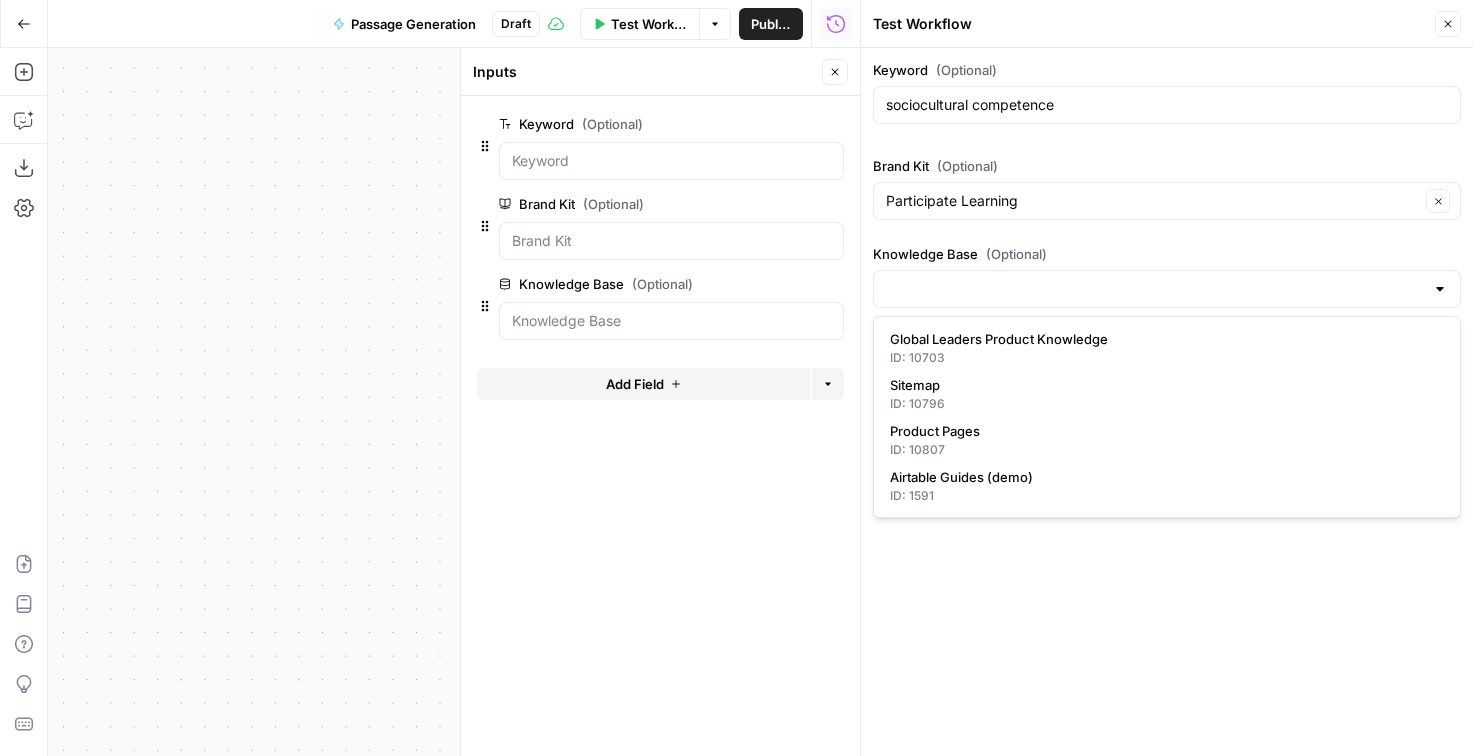 type on "Product Pages" 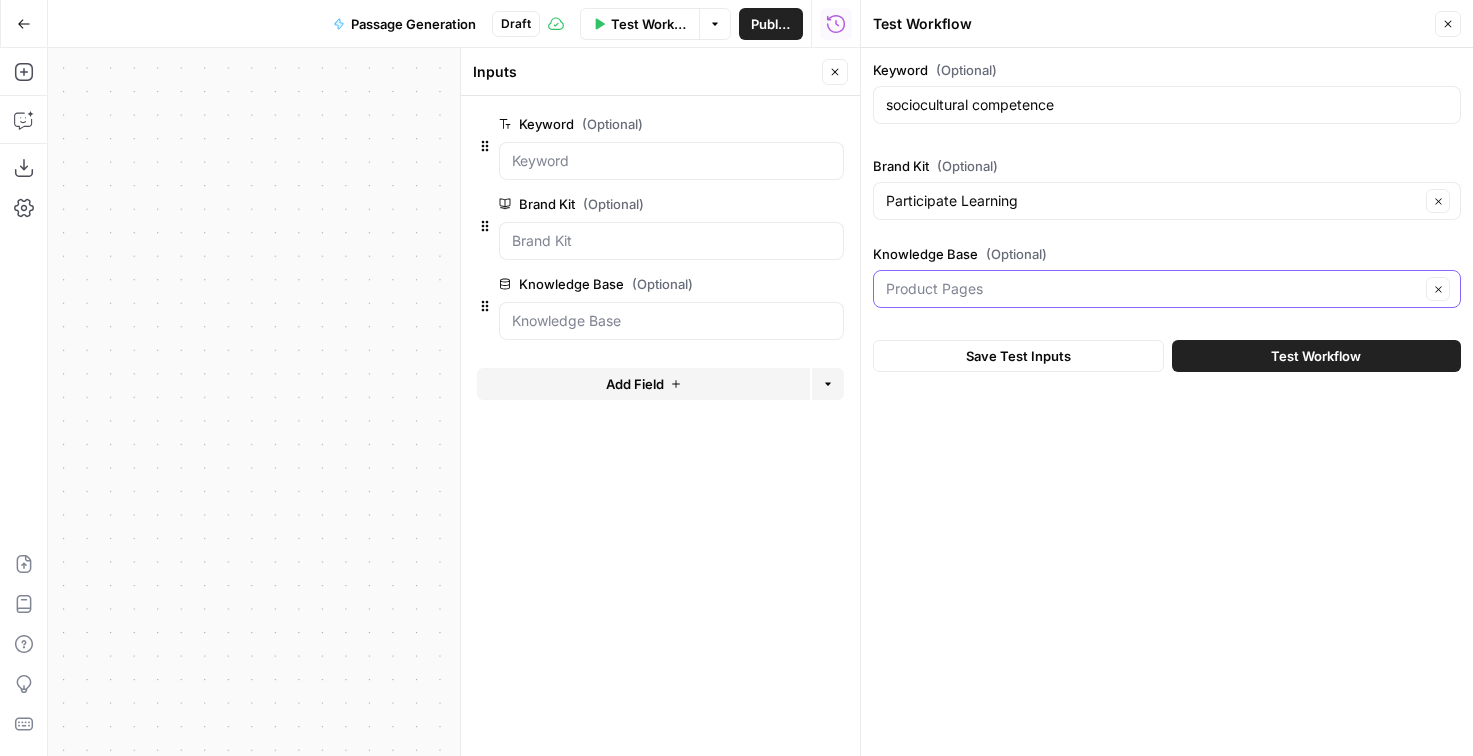 click on "Knowledge Base   (Optional)" at bounding box center (1153, 289) 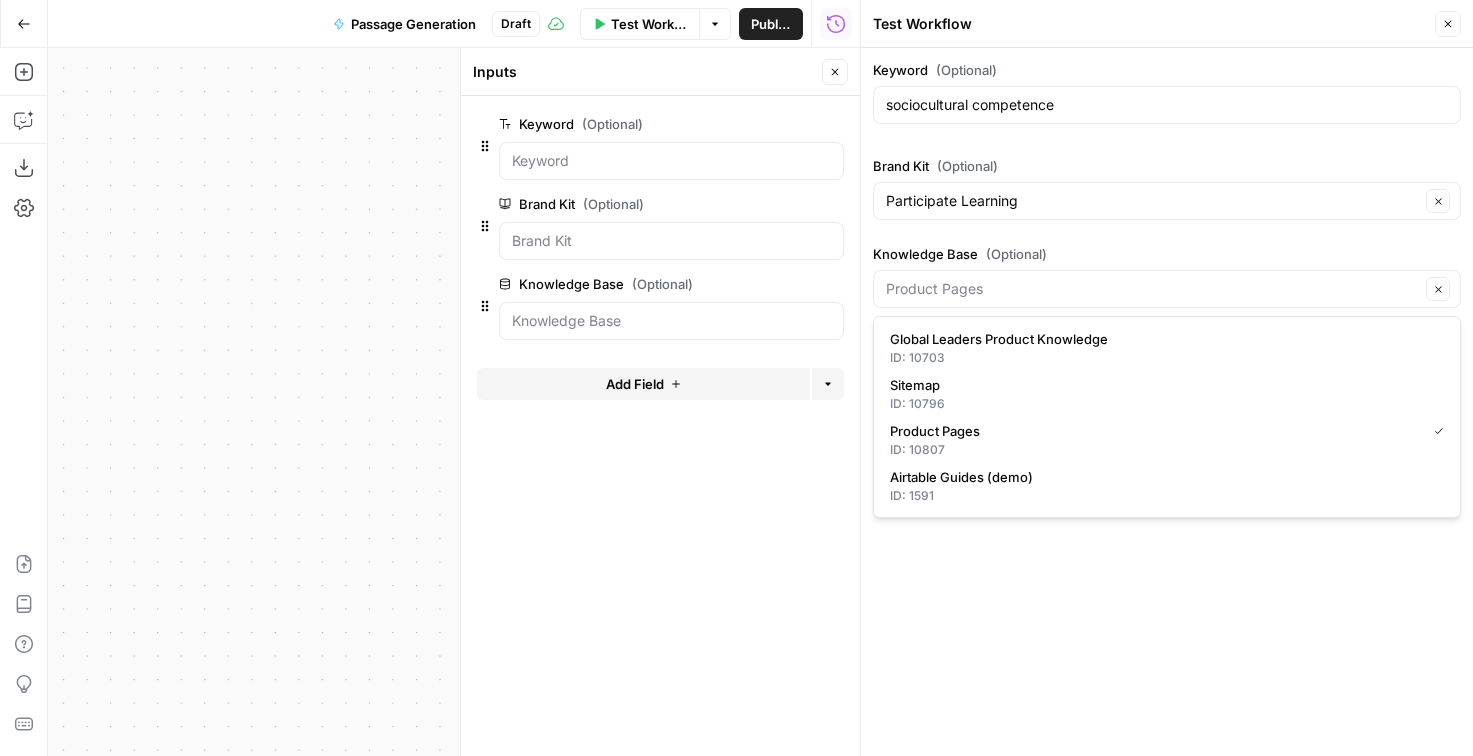 type on "Product Pages" 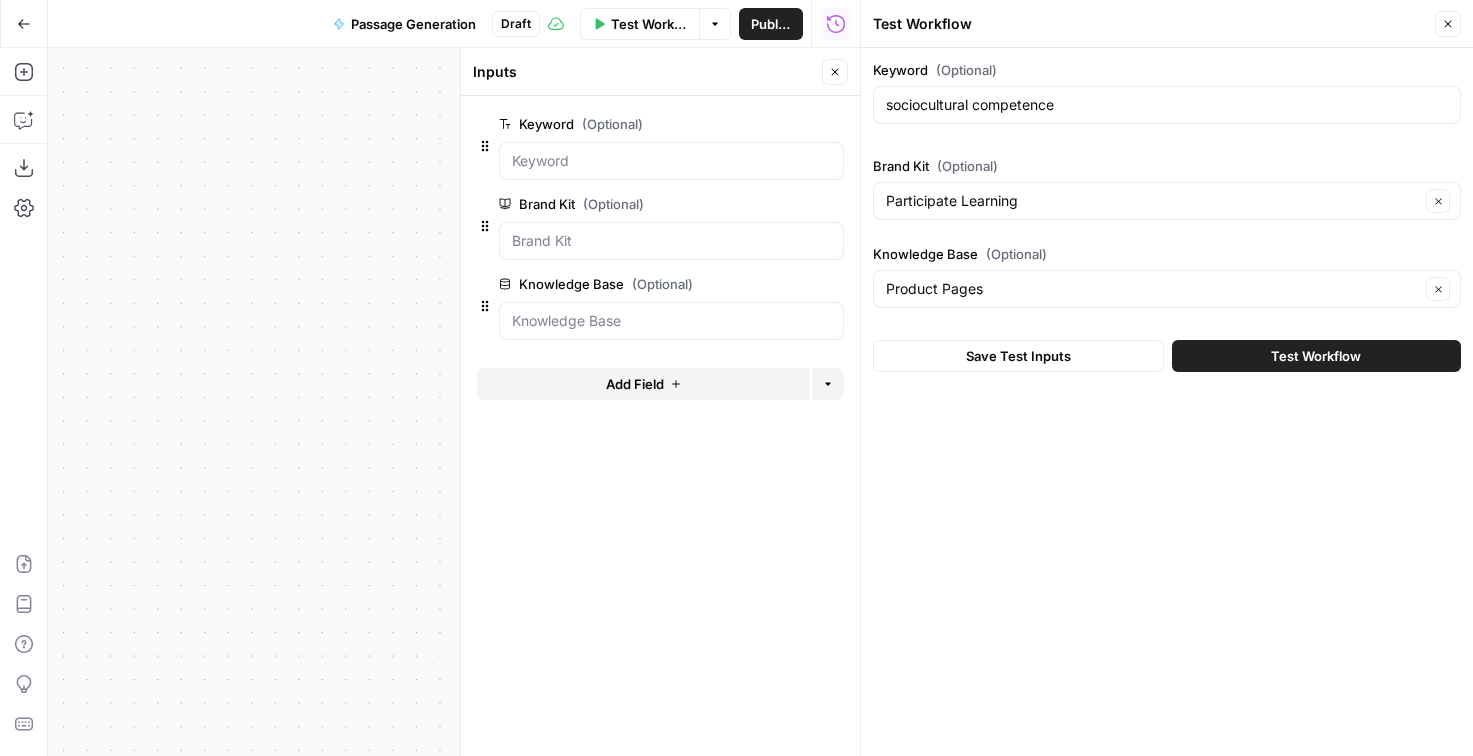 click 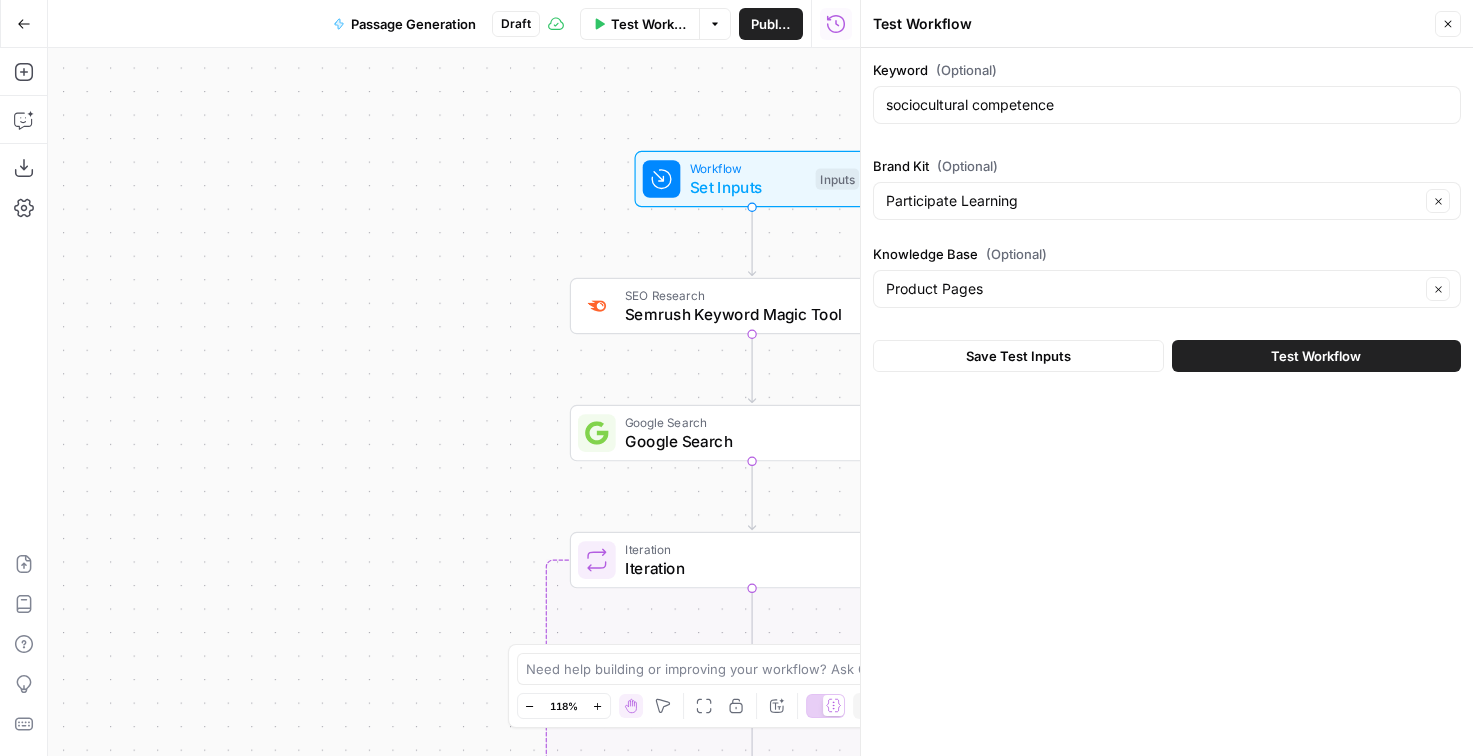 click 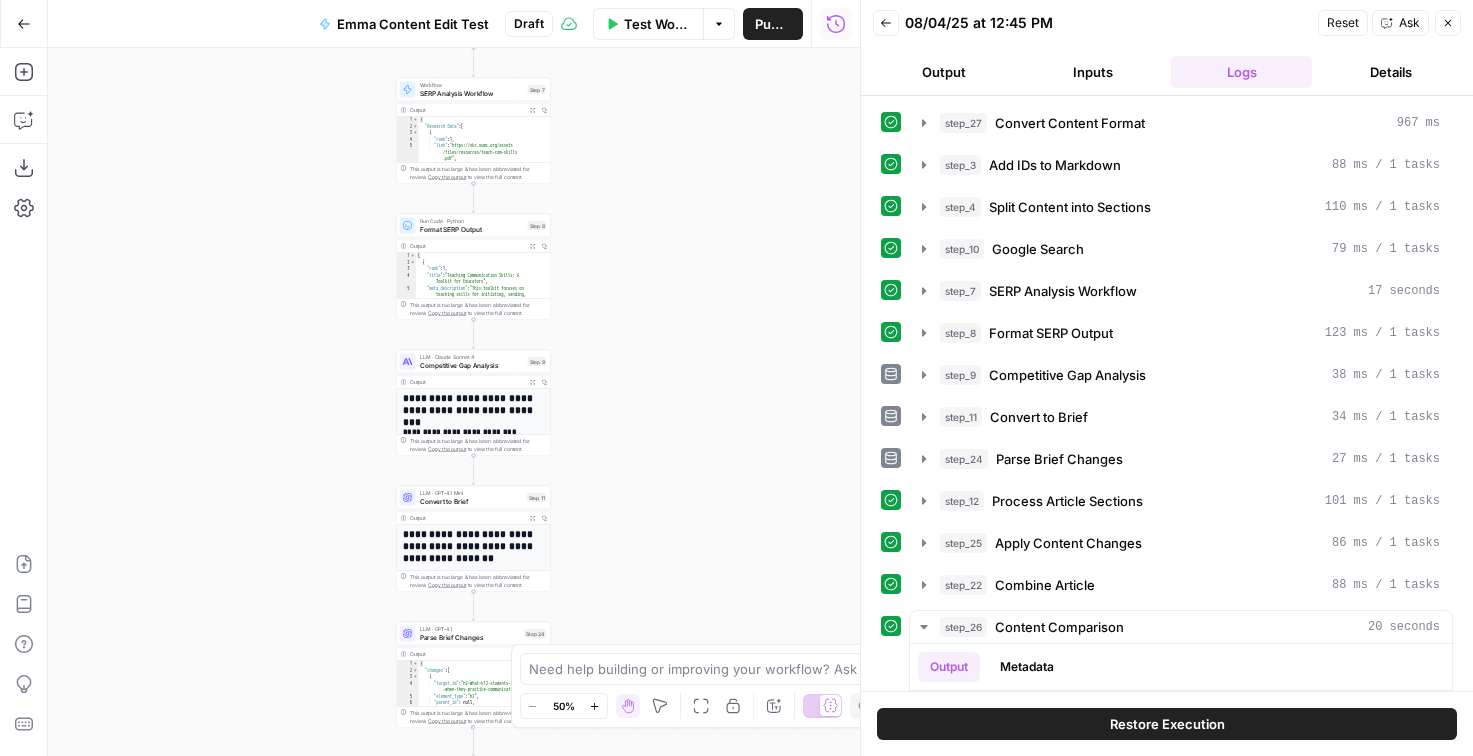 scroll, scrollTop: 0, scrollLeft: 0, axis: both 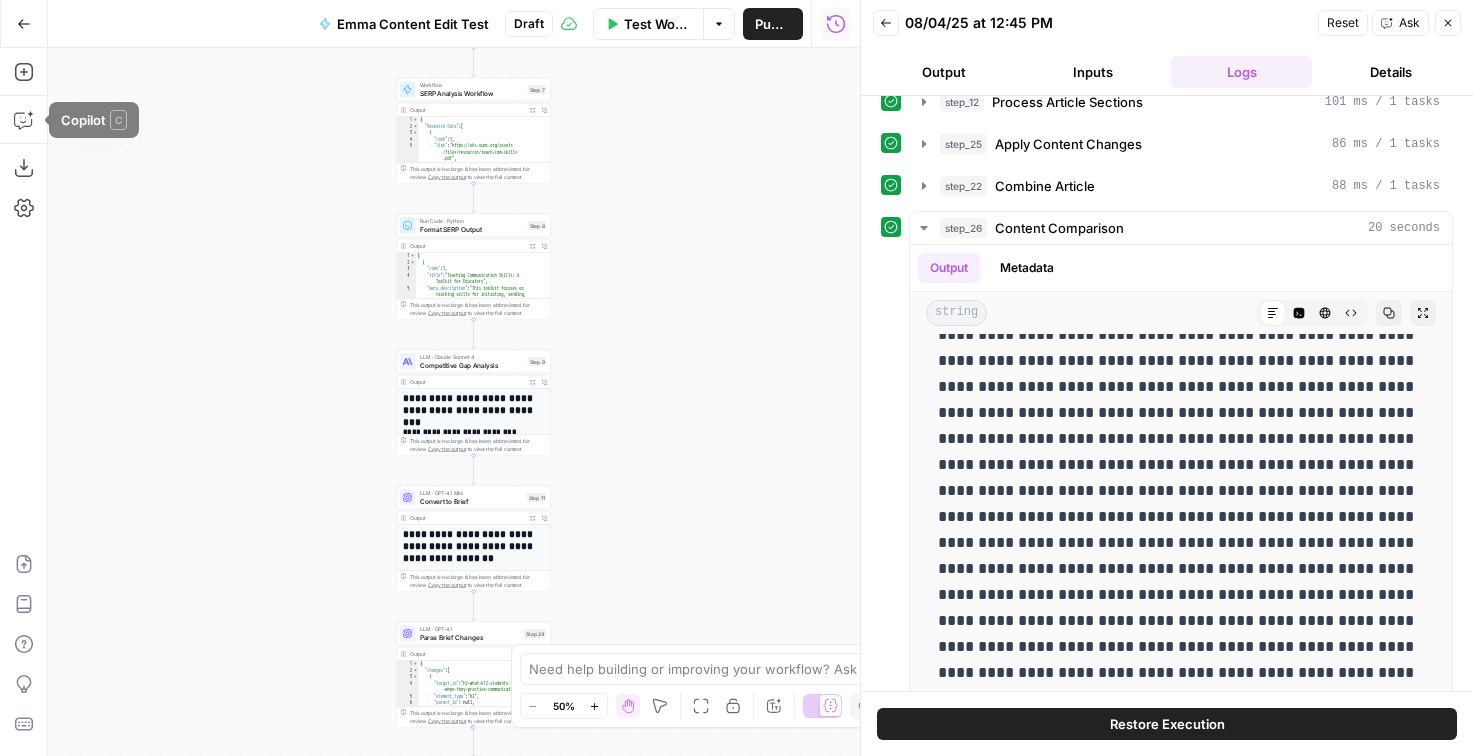 click 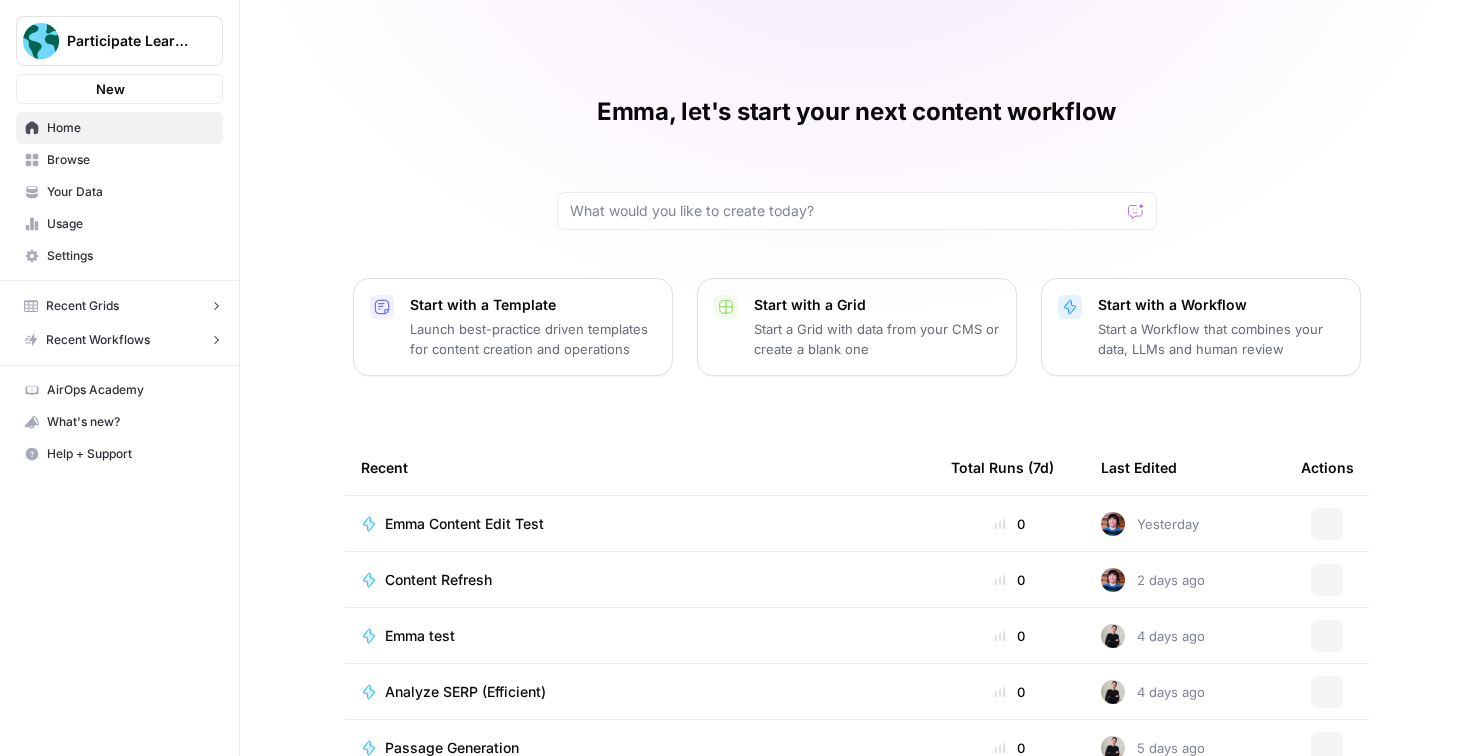 scroll, scrollTop: 0, scrollLeft: 0, axis: both 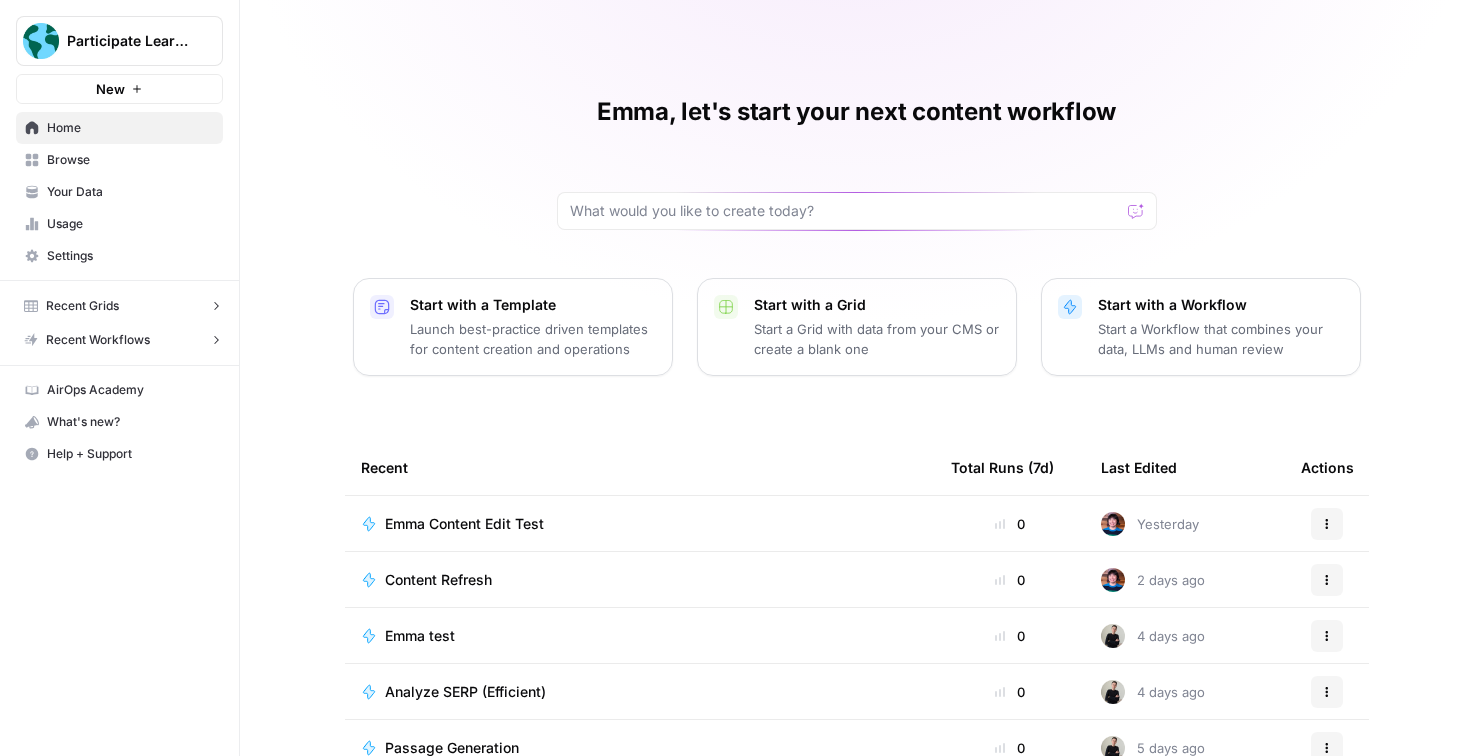 click on "Your Data" at bounding box center [130, 192] 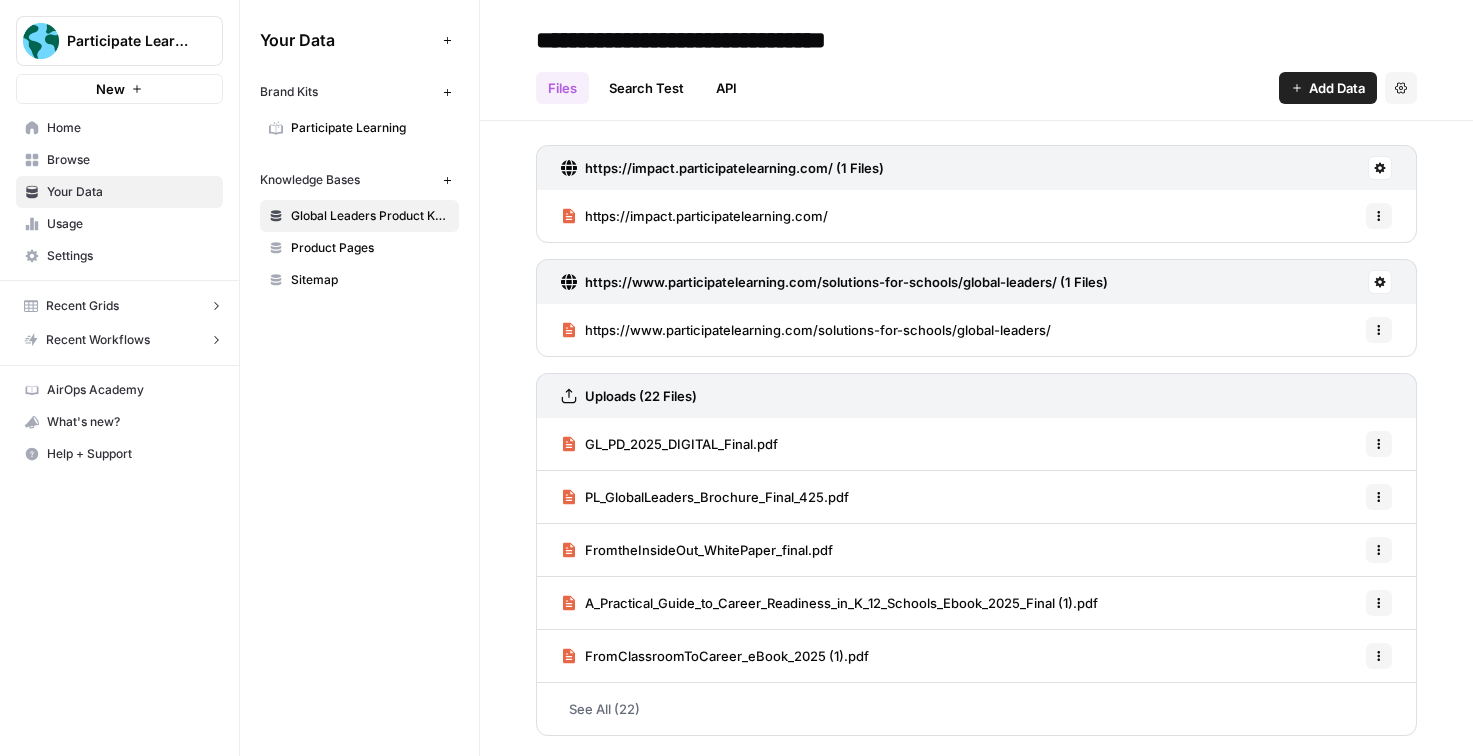 click on "New" at bounding box center [447, 180] 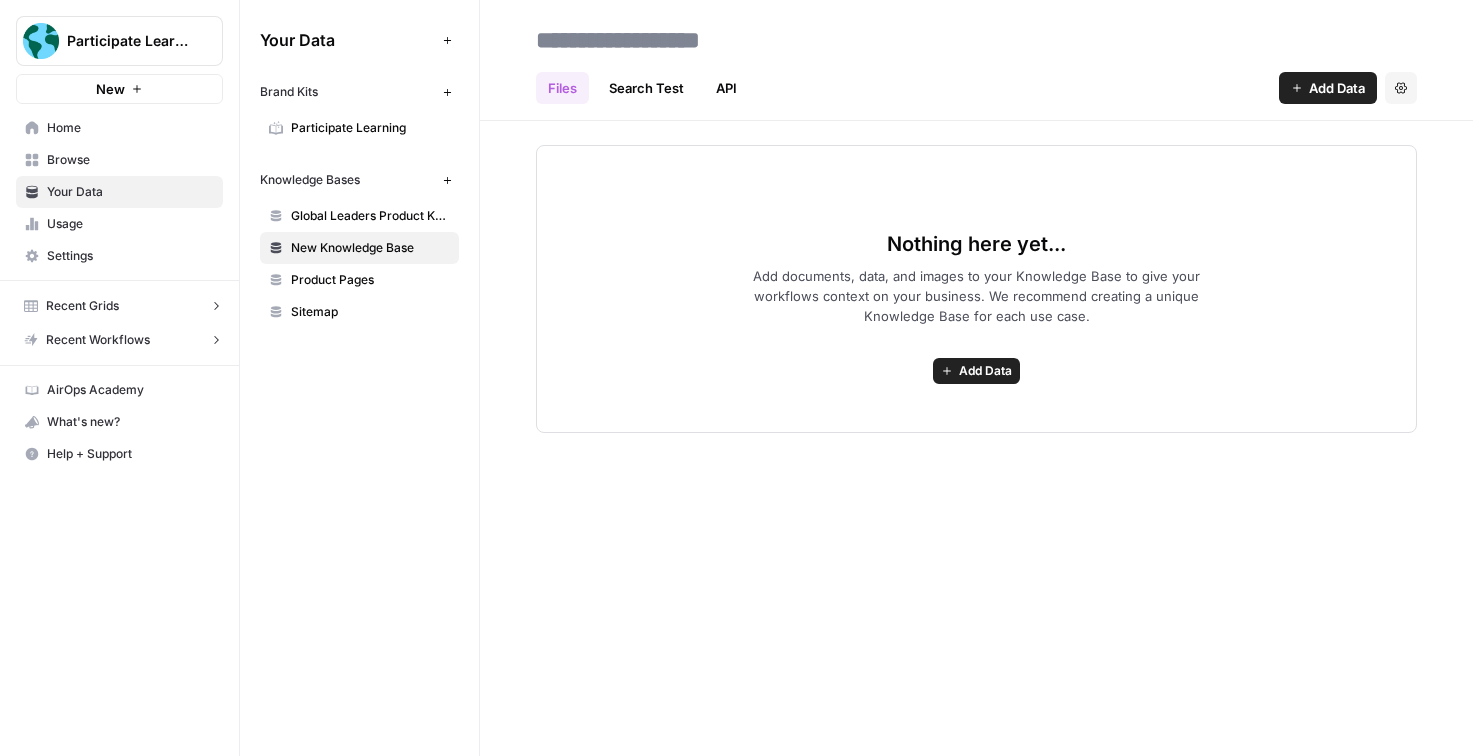 click at bounding box center (688, 40) 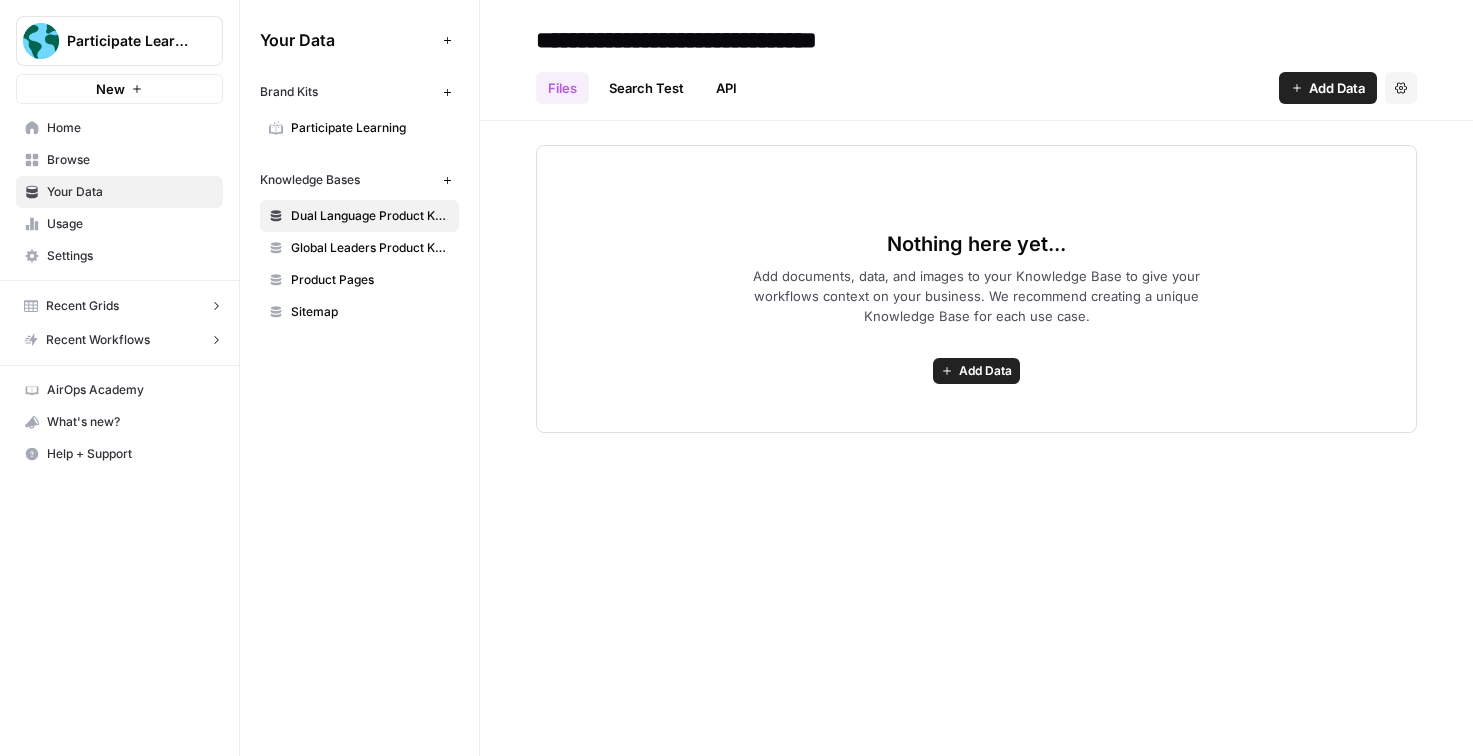 type on "**********" 